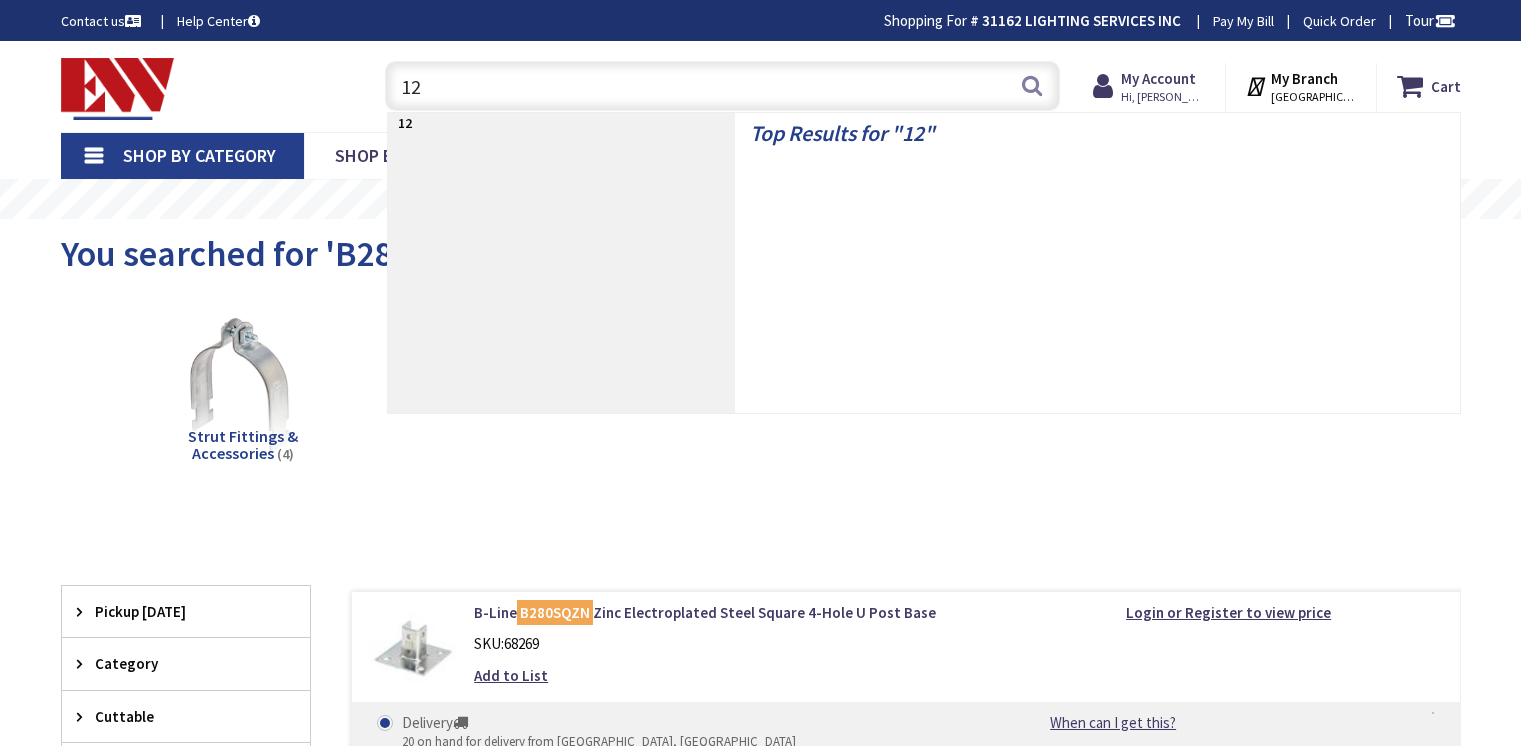 scroll, scrollTop: 0, scrollLeft: 0, axis: both 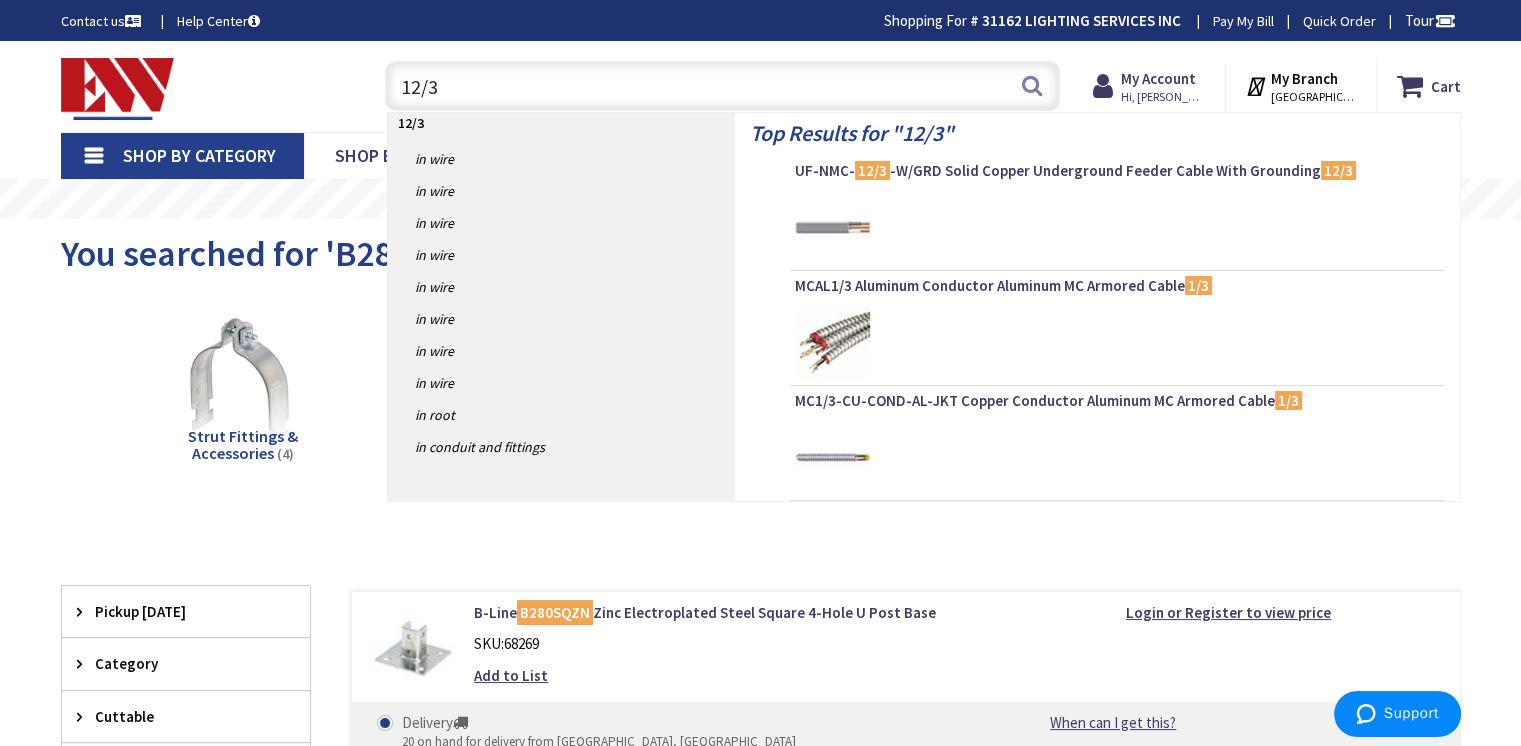 click on "12/3" at bounding box center [722, 86] 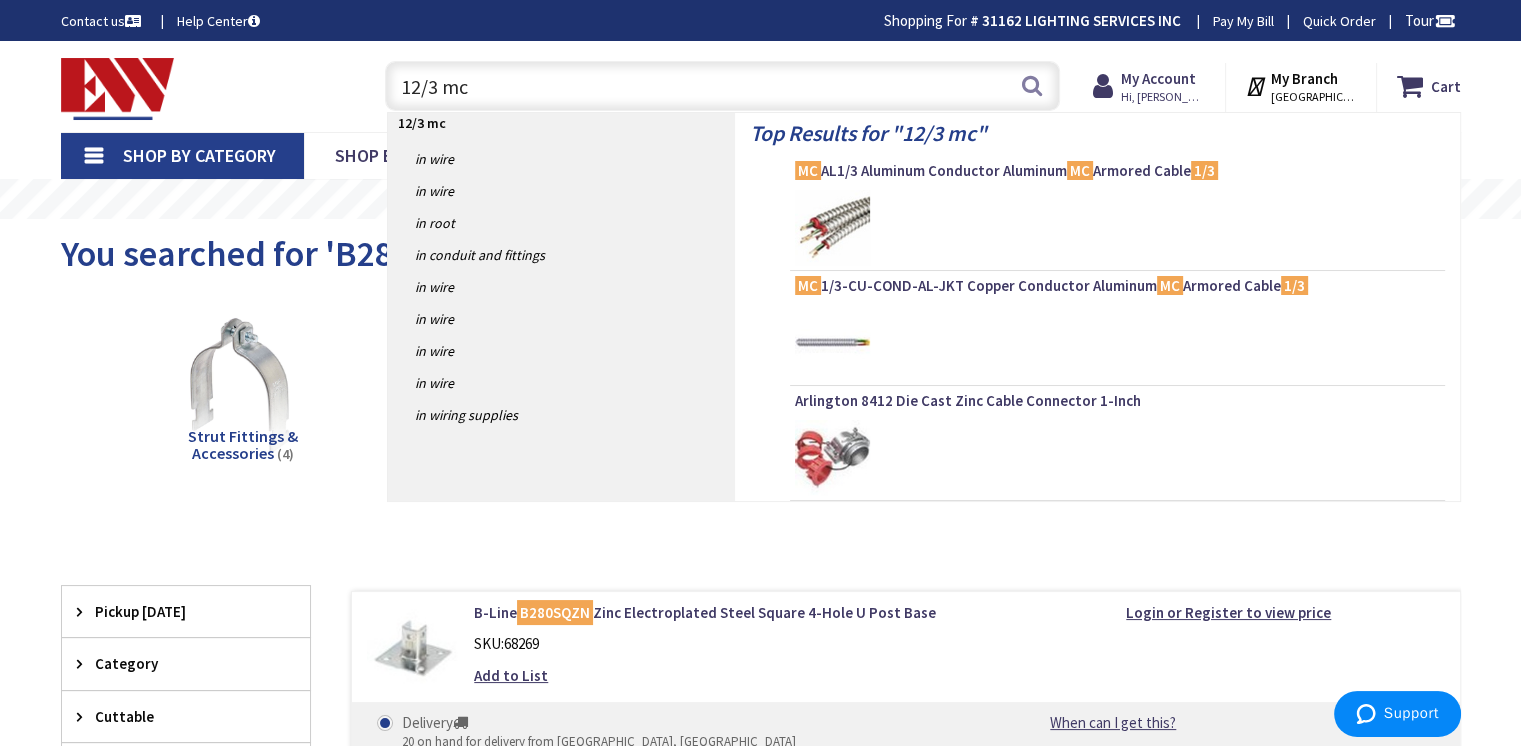 click on "12/3 mc" at bounding box center (722, 86) 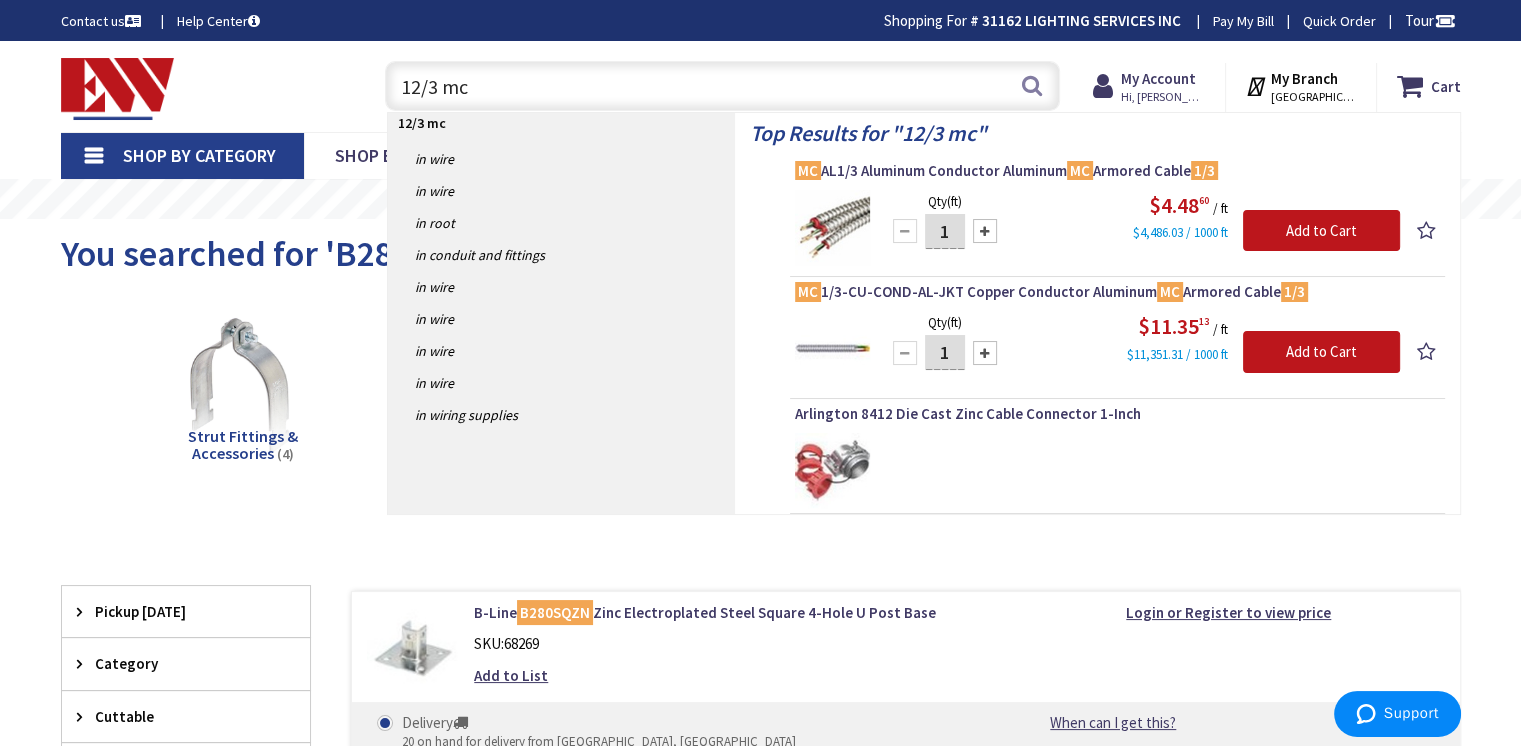 click on "12/3 mc" at bounding box center [722, 86] 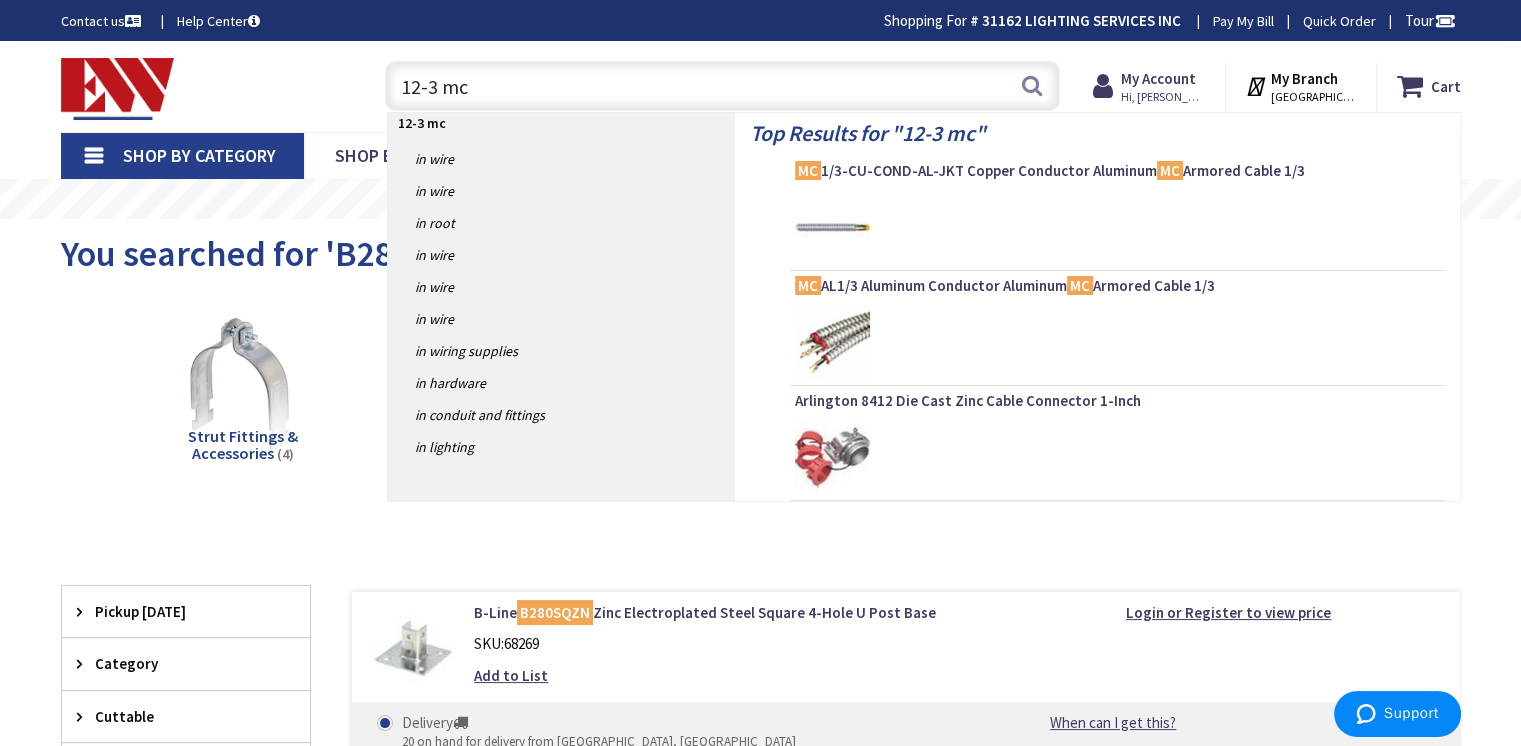 click on "12-3 mc" at bounding box center (722, 86) 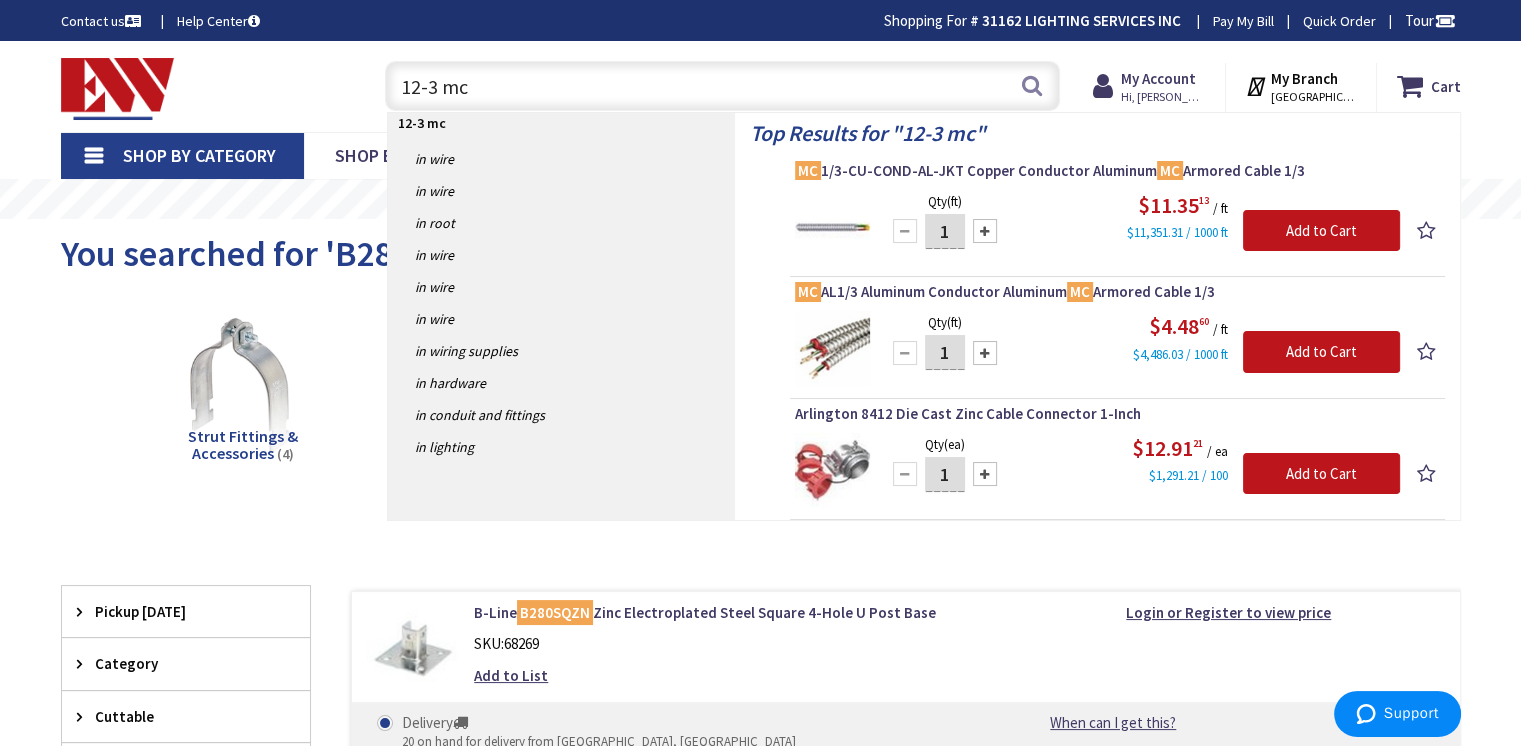 click on "12-3 mc" at bounding box center (722, 86) 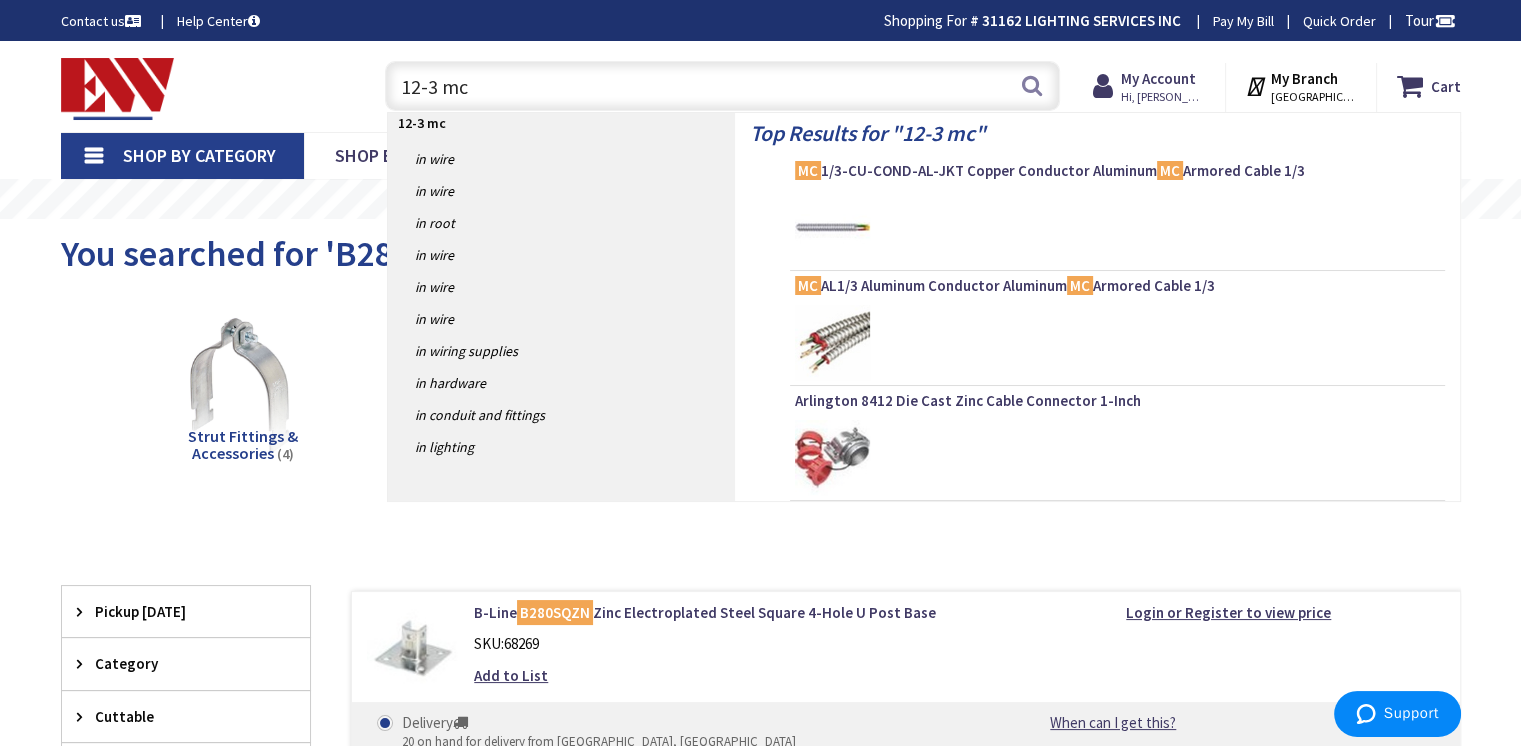 click on "12-3 mc" at bounding box center (722, 86) 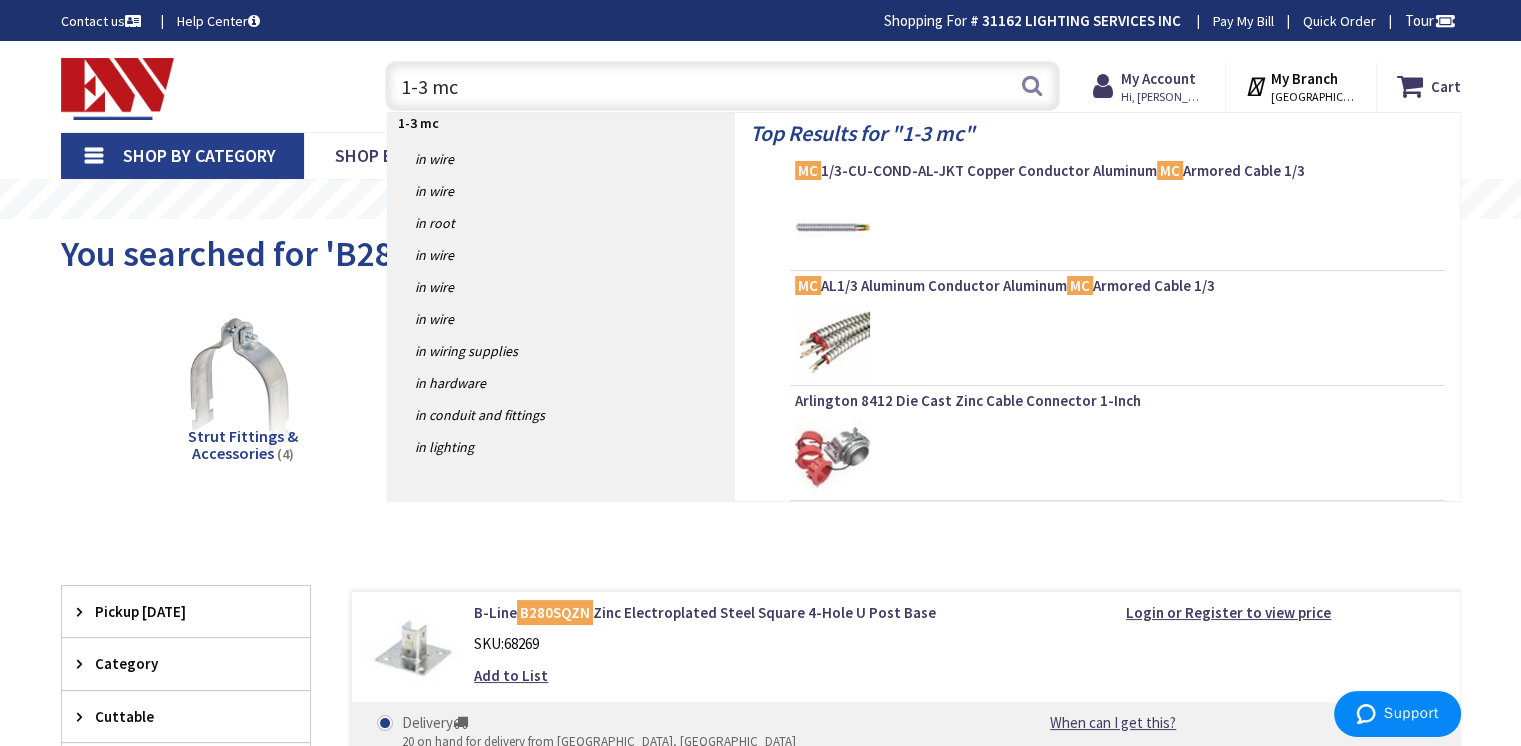type on "12-3 mc" 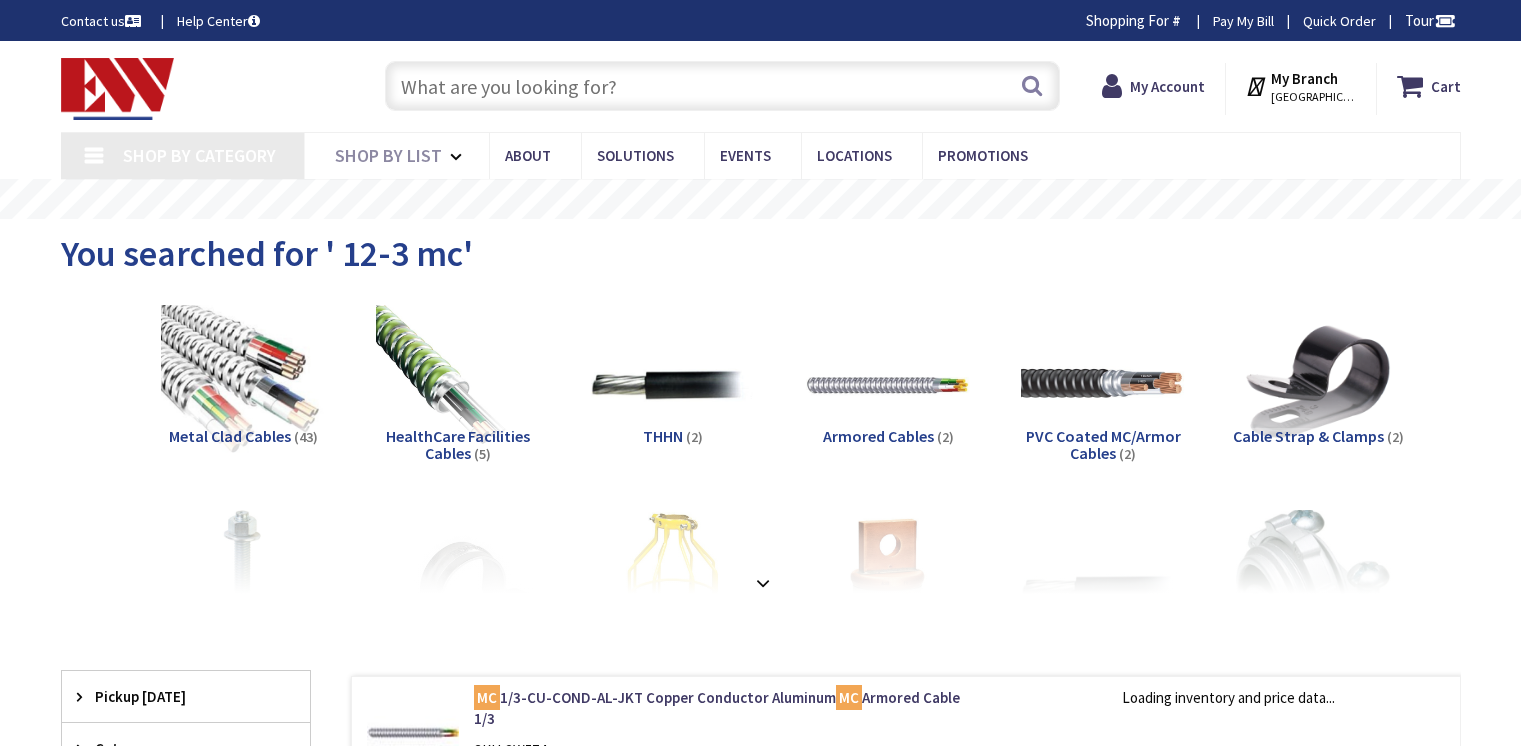 scroll, scrollTop: 0, scrollLeft: 0, axis: both 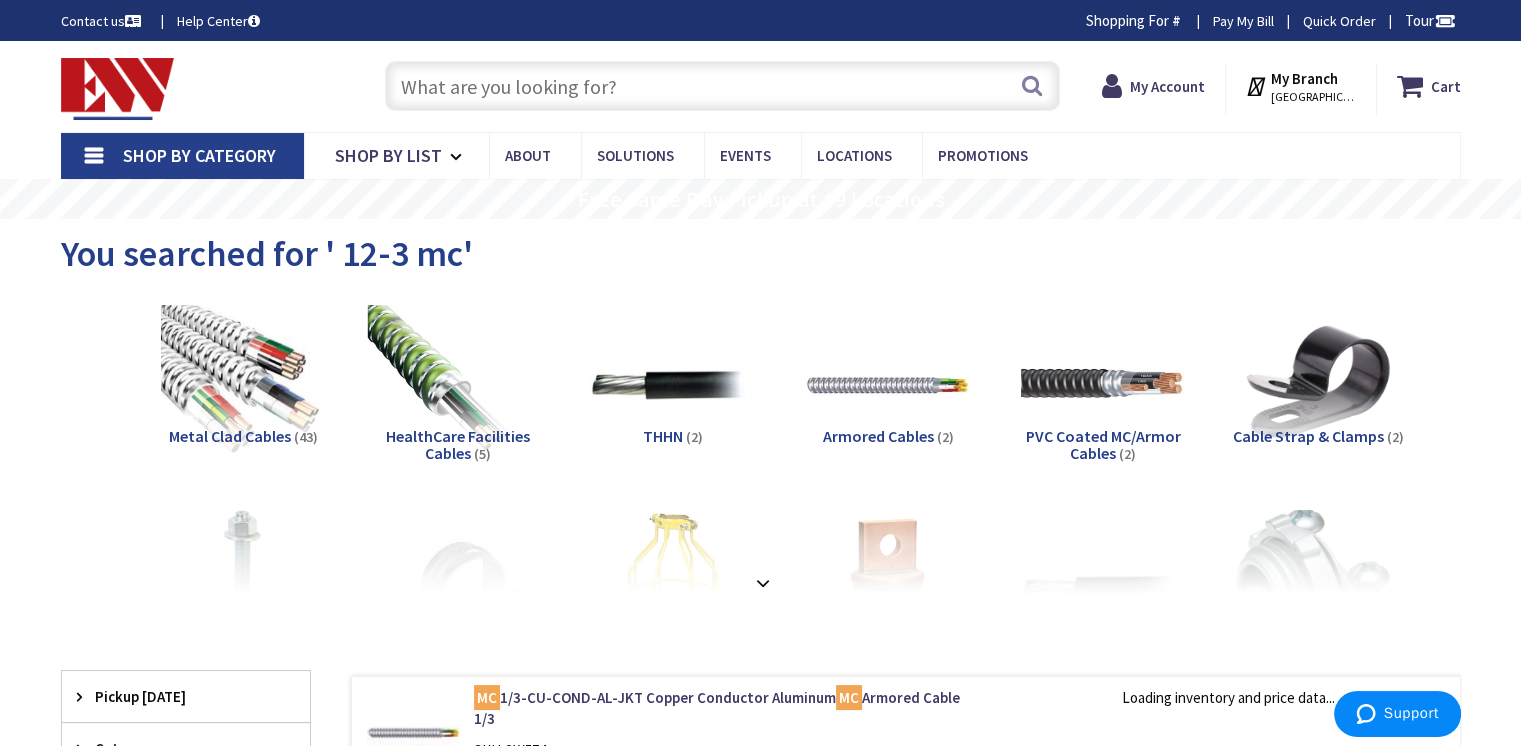 type on "[PERSON_NAME] St @ [PERSON_NAME][GEOGRAPHIC_DATA], [GEOGRAPHIC_DATA]" 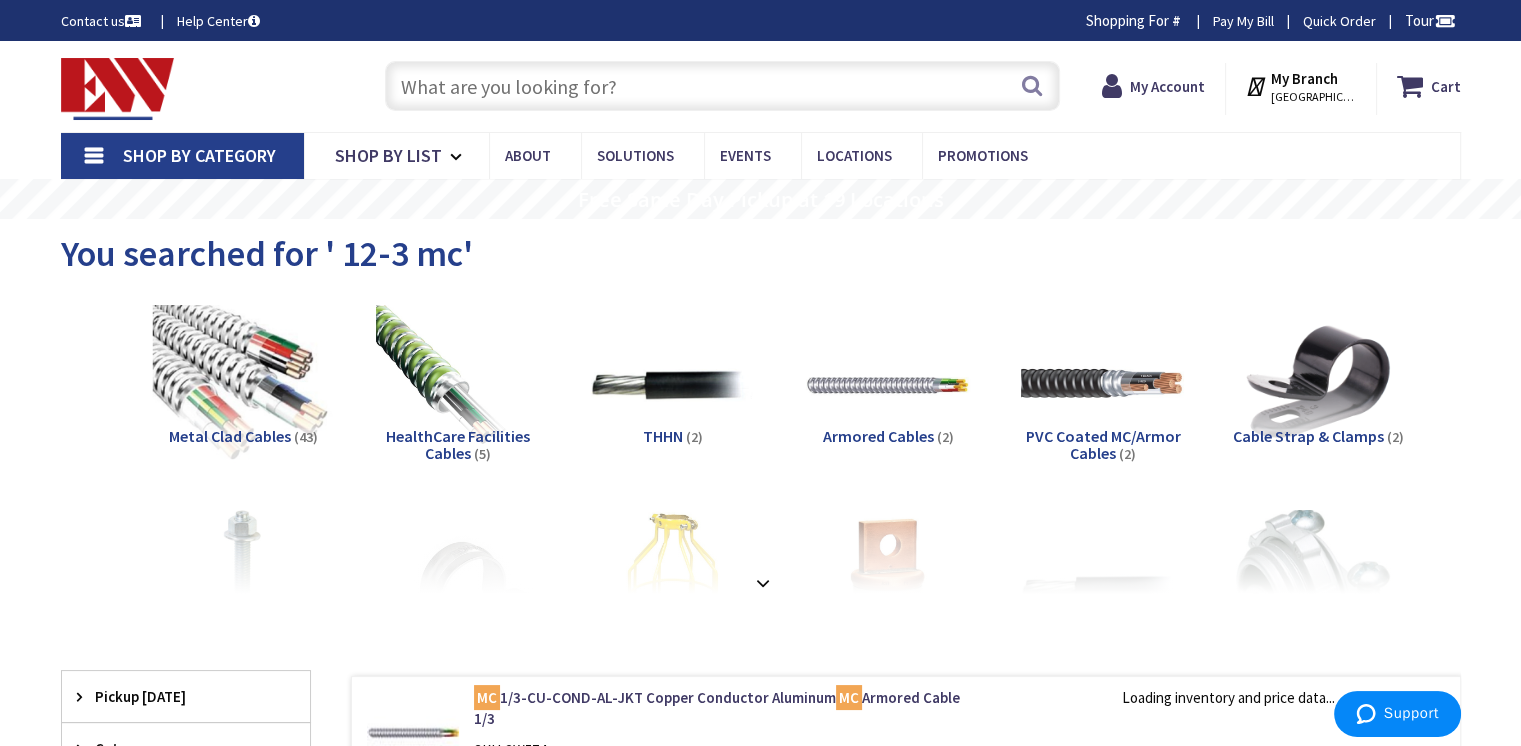 click at bounding box center (242, 385) 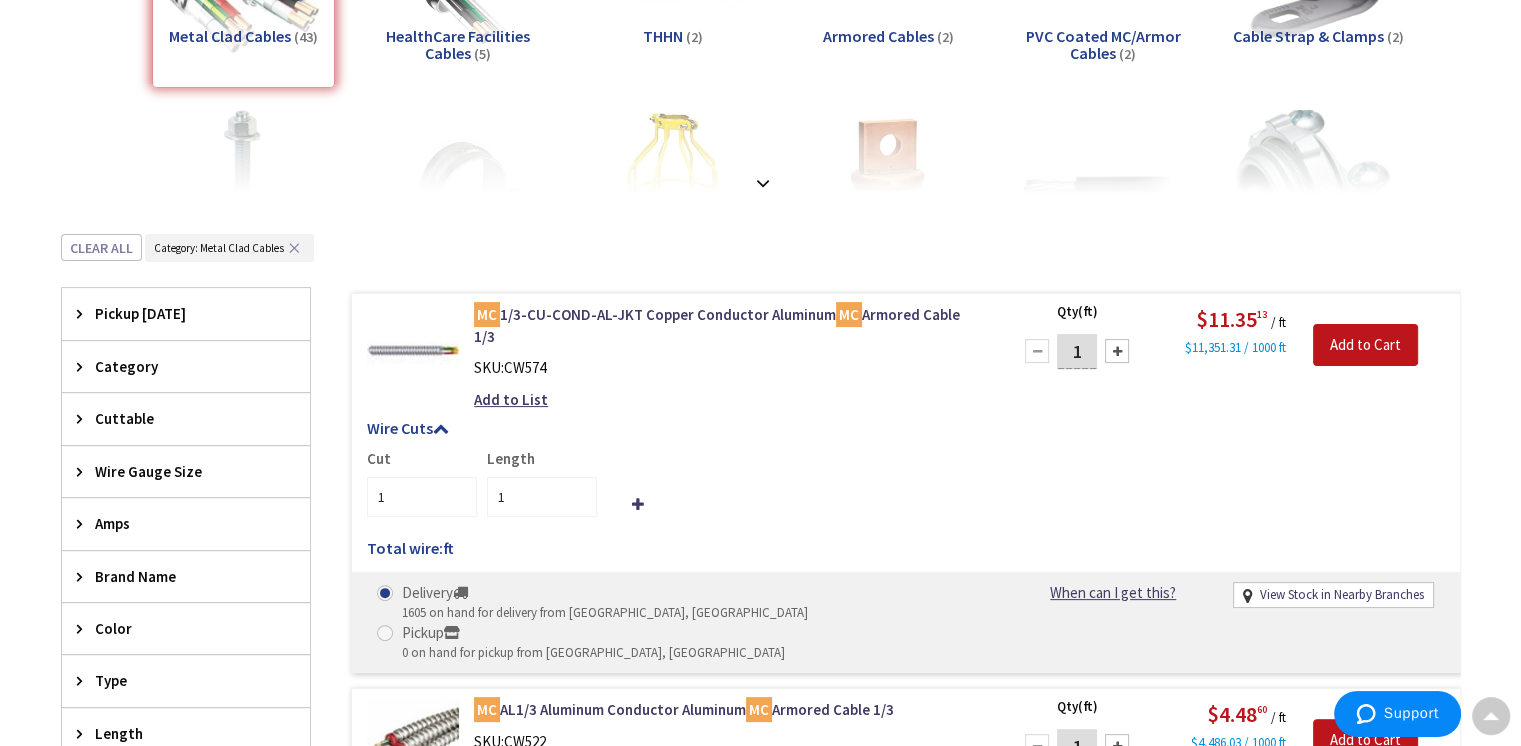 scroll, scrollTop: 700, scrollLeft: 0, axis: vertical 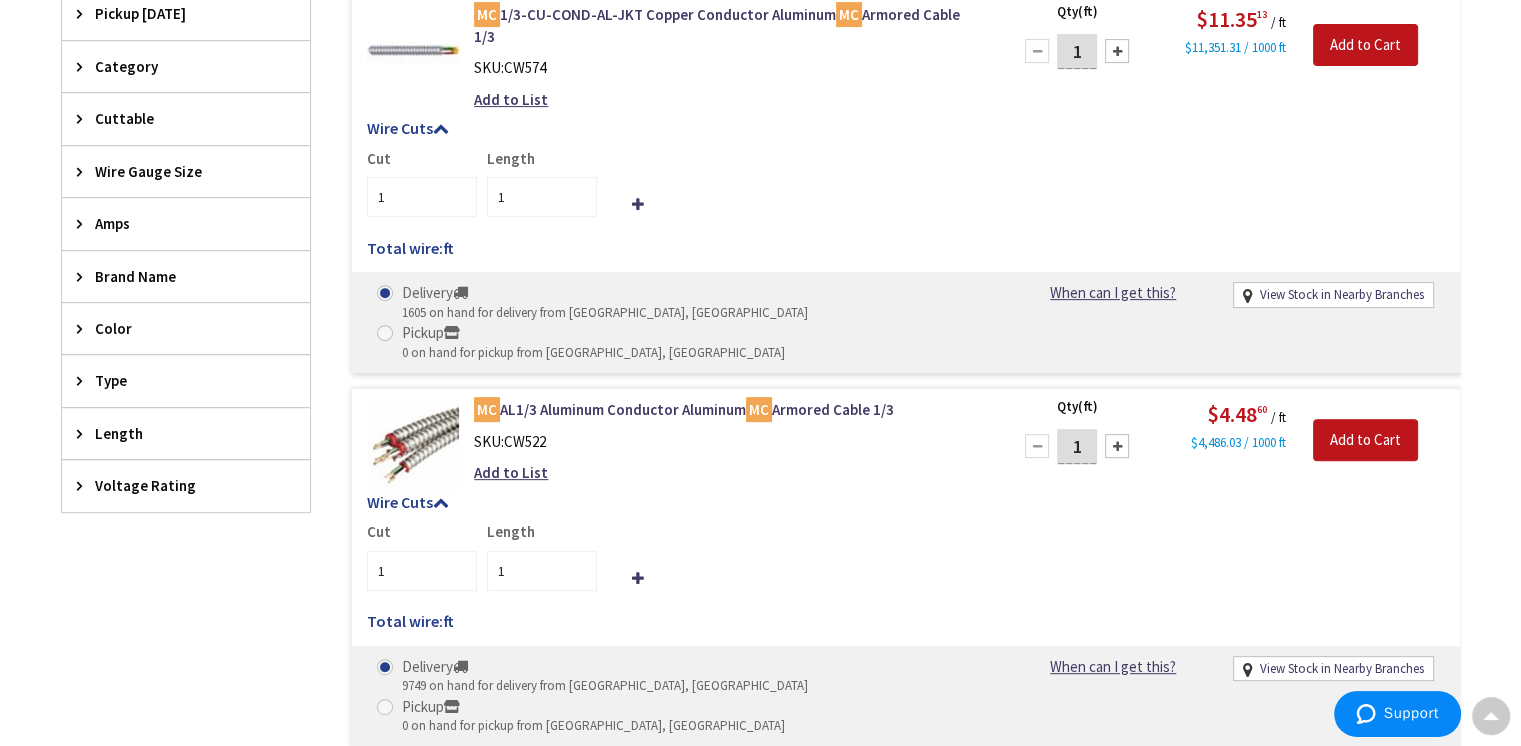 click on "Amps" at bounding box center (176, 223) 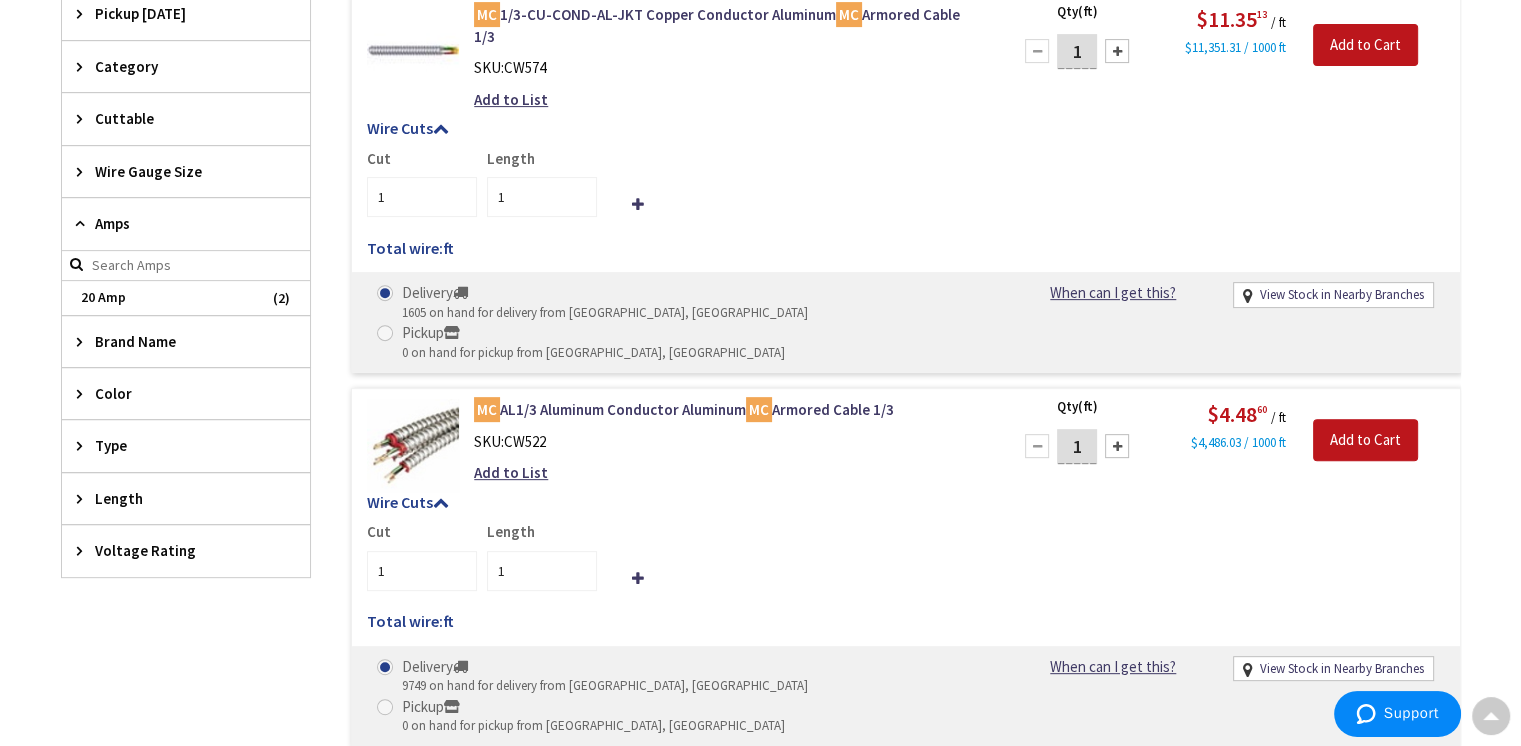 click on "Wire Gauge Size" at bounding box center [186, 171] 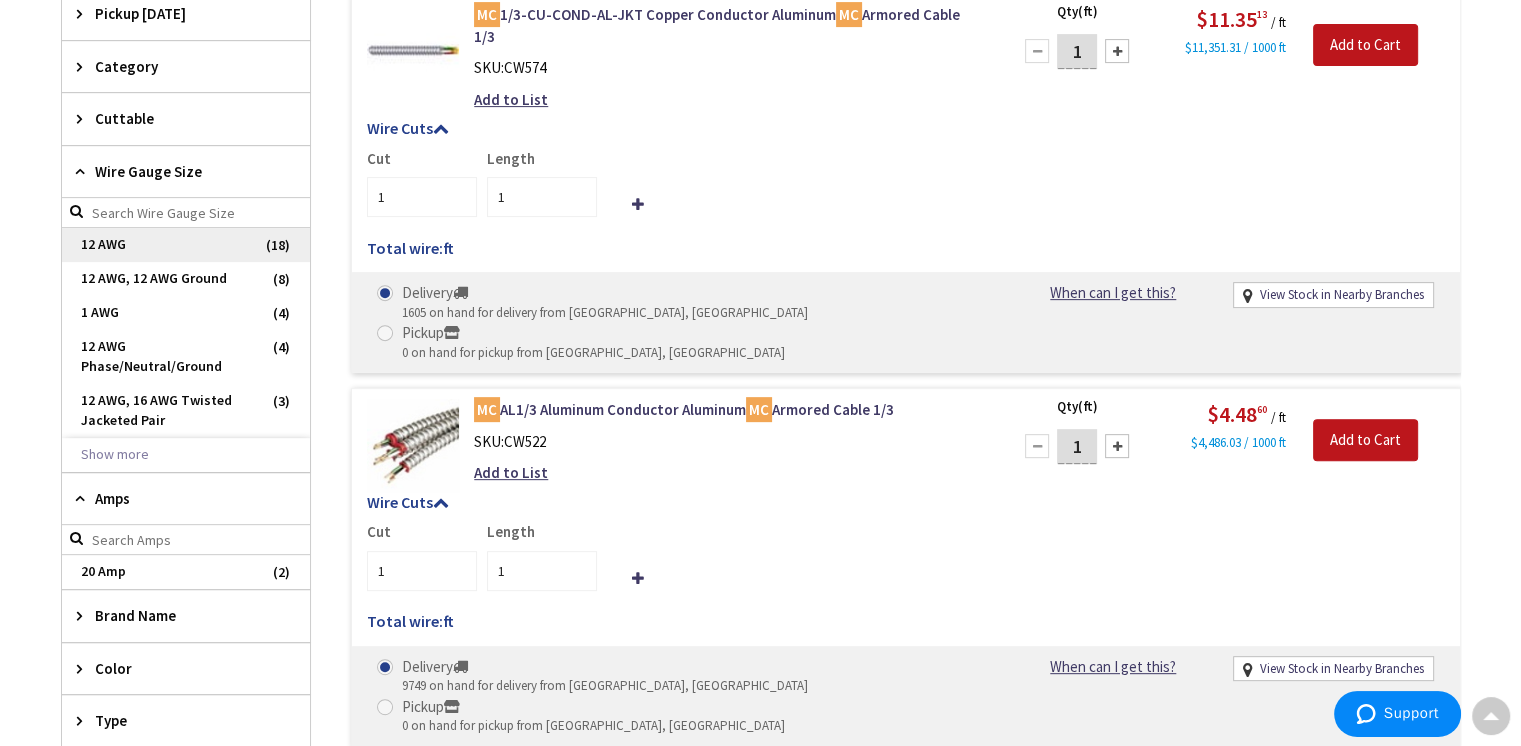 click on "12 AWG" at bounding box center [186, 245] 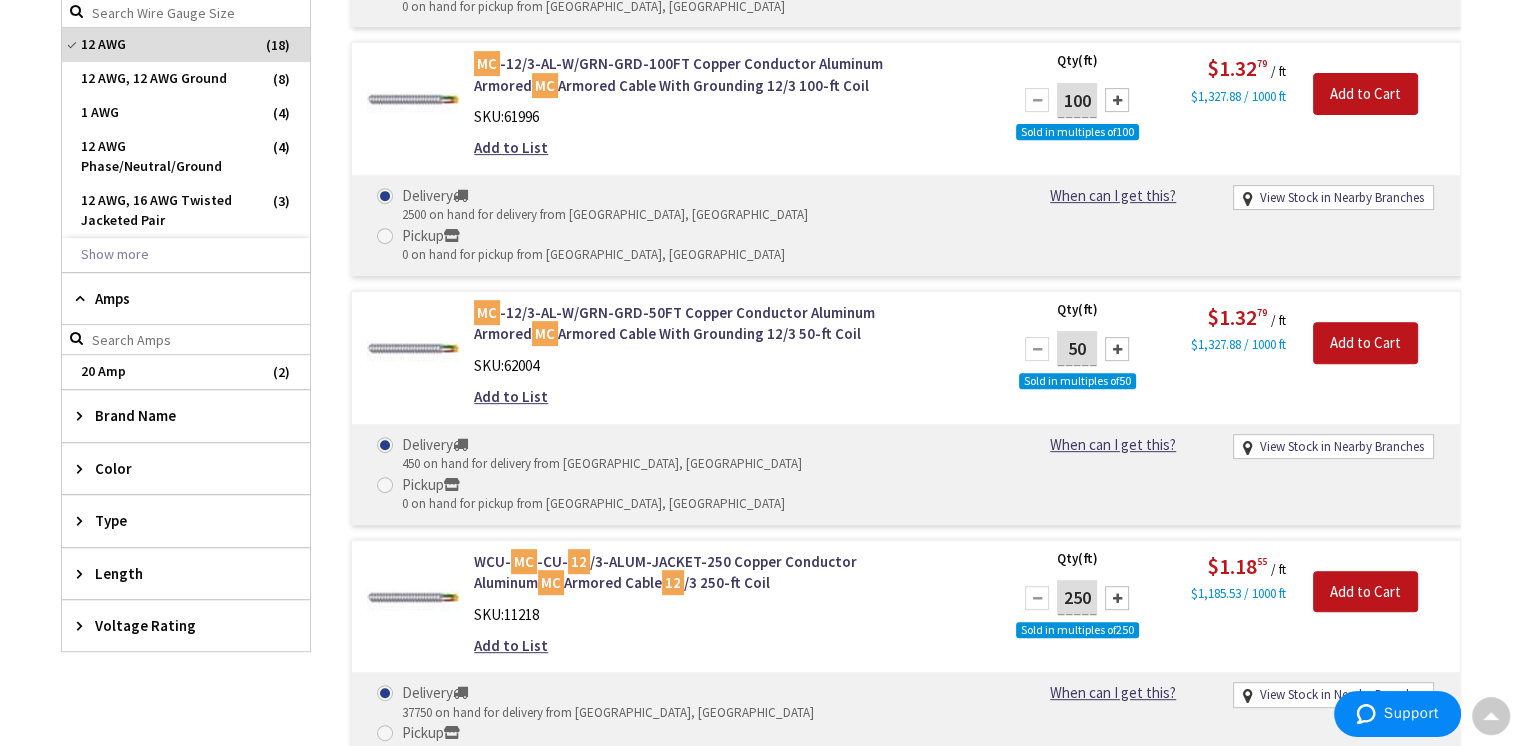 scroll, scrollTop: 915, scrollLeft: 0, axis: vertical 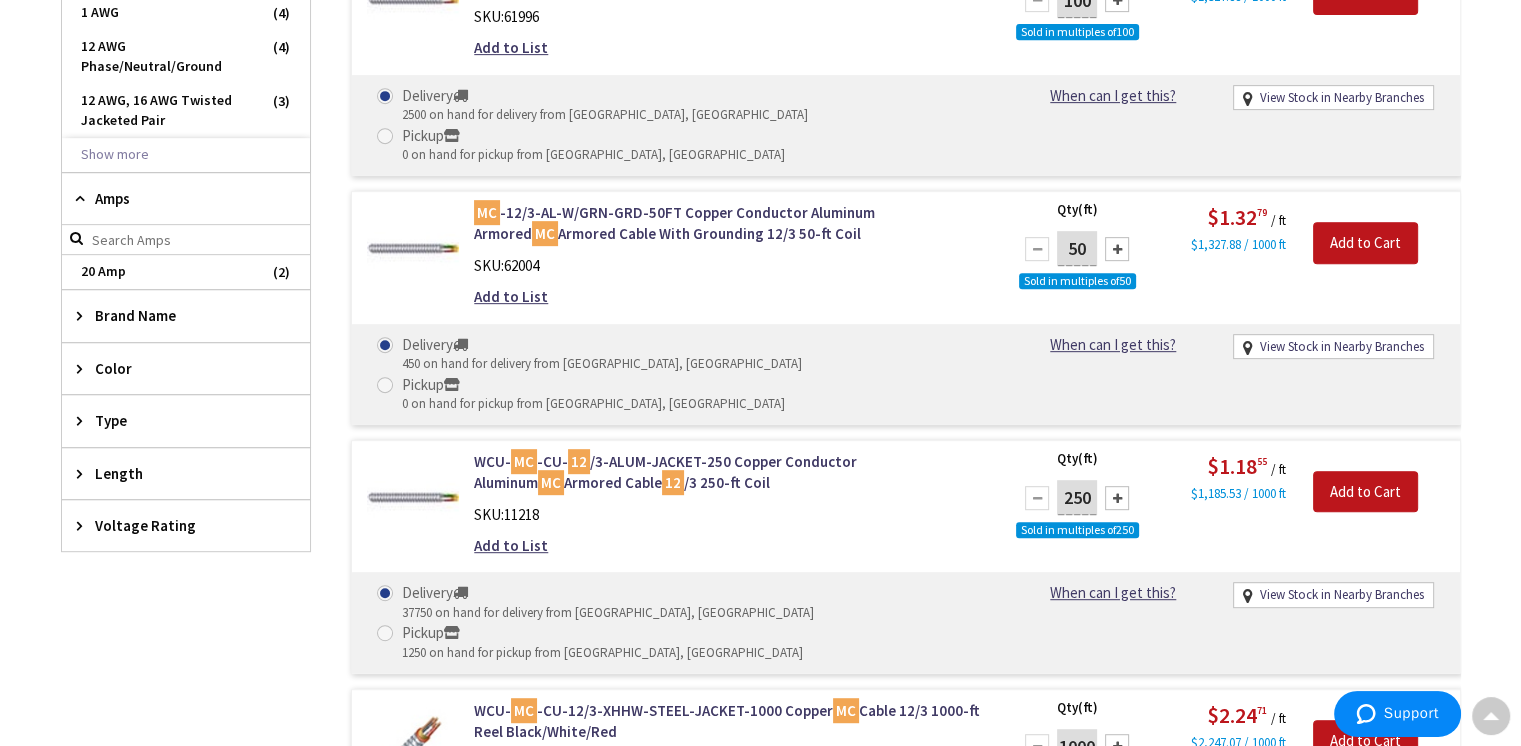 click on "Type" at bounding box center [176, 420] 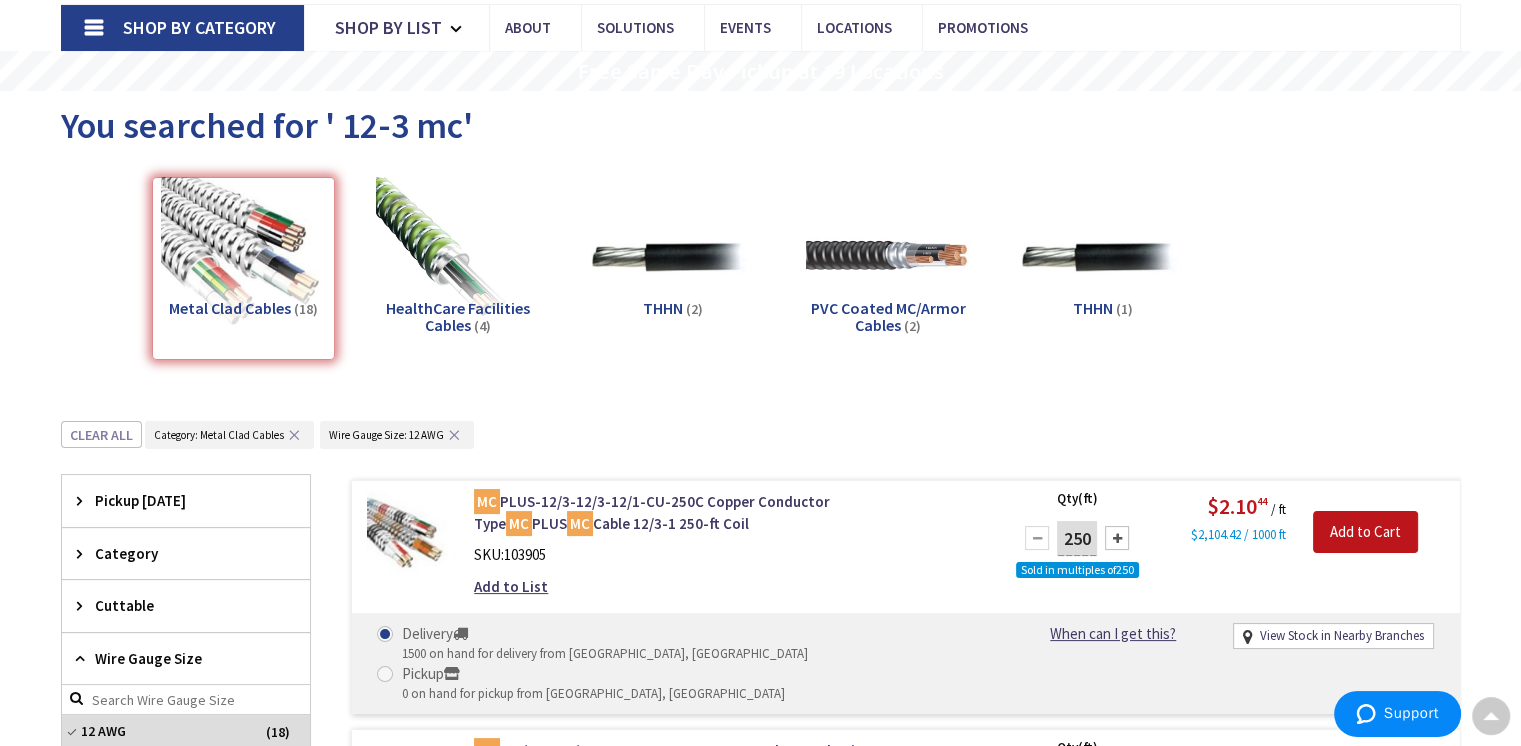 scroll, scrollTop: 0, scrollLeft: 0, axis: both 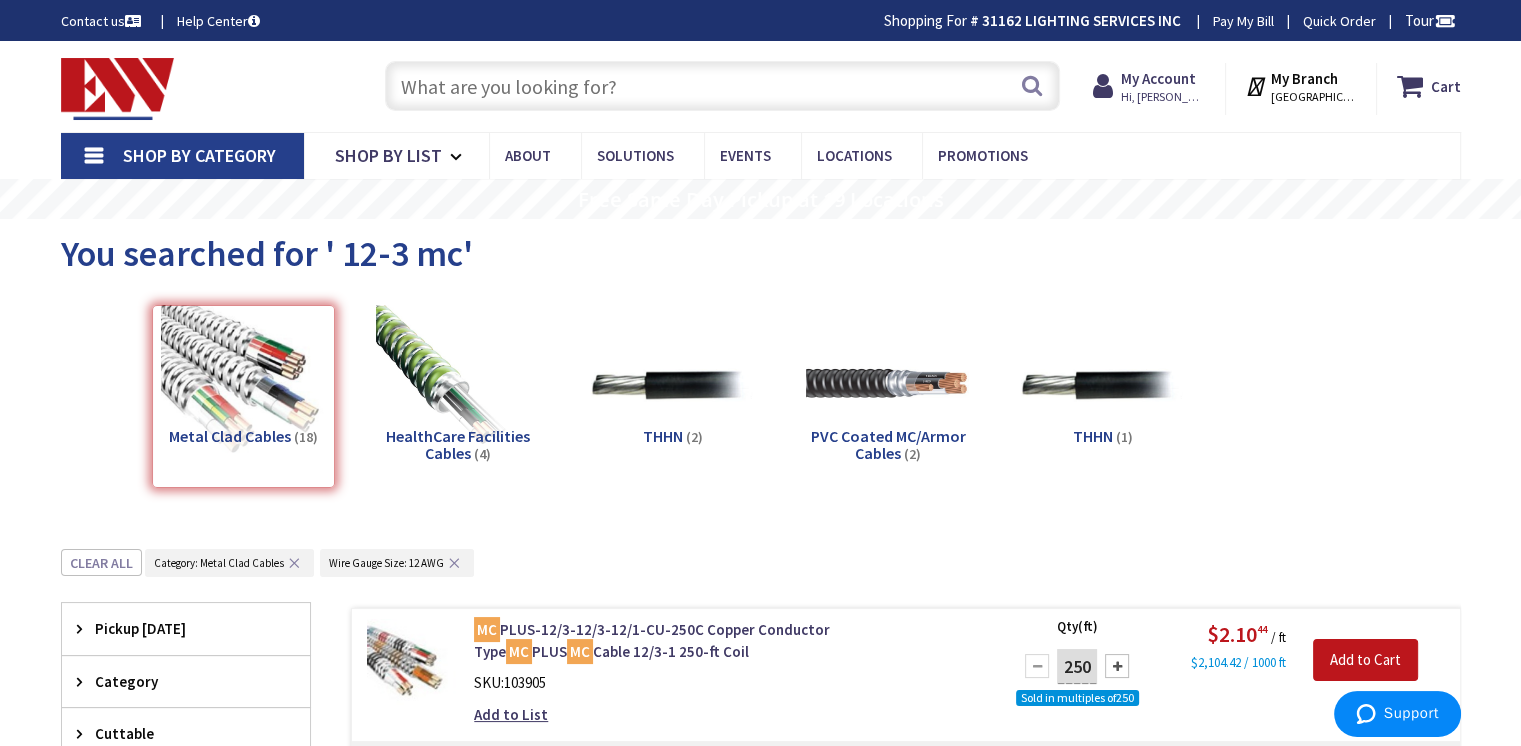 click at bounding box center [722, 86] 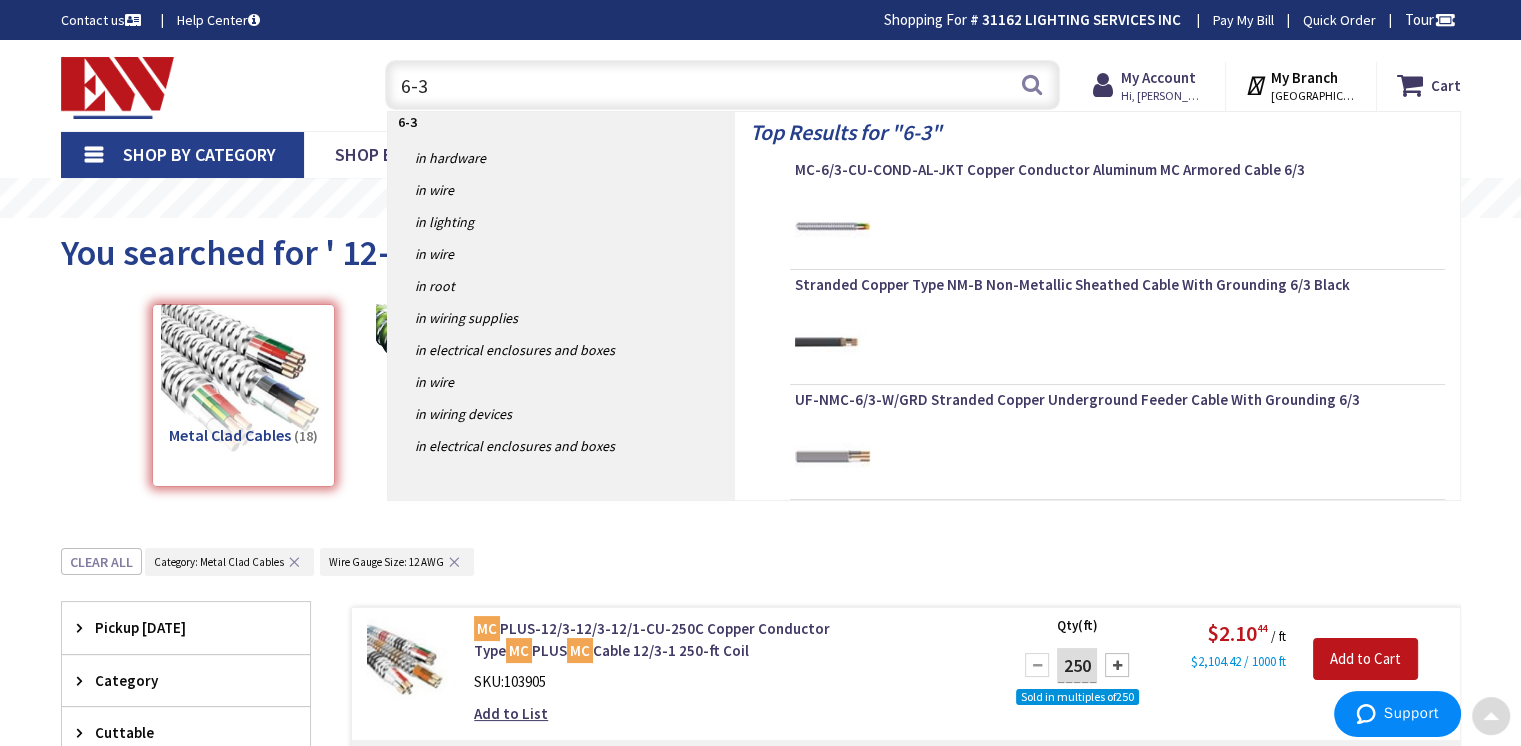 scroll, scrollTop: 0, scrollLeft: 0, axis: both 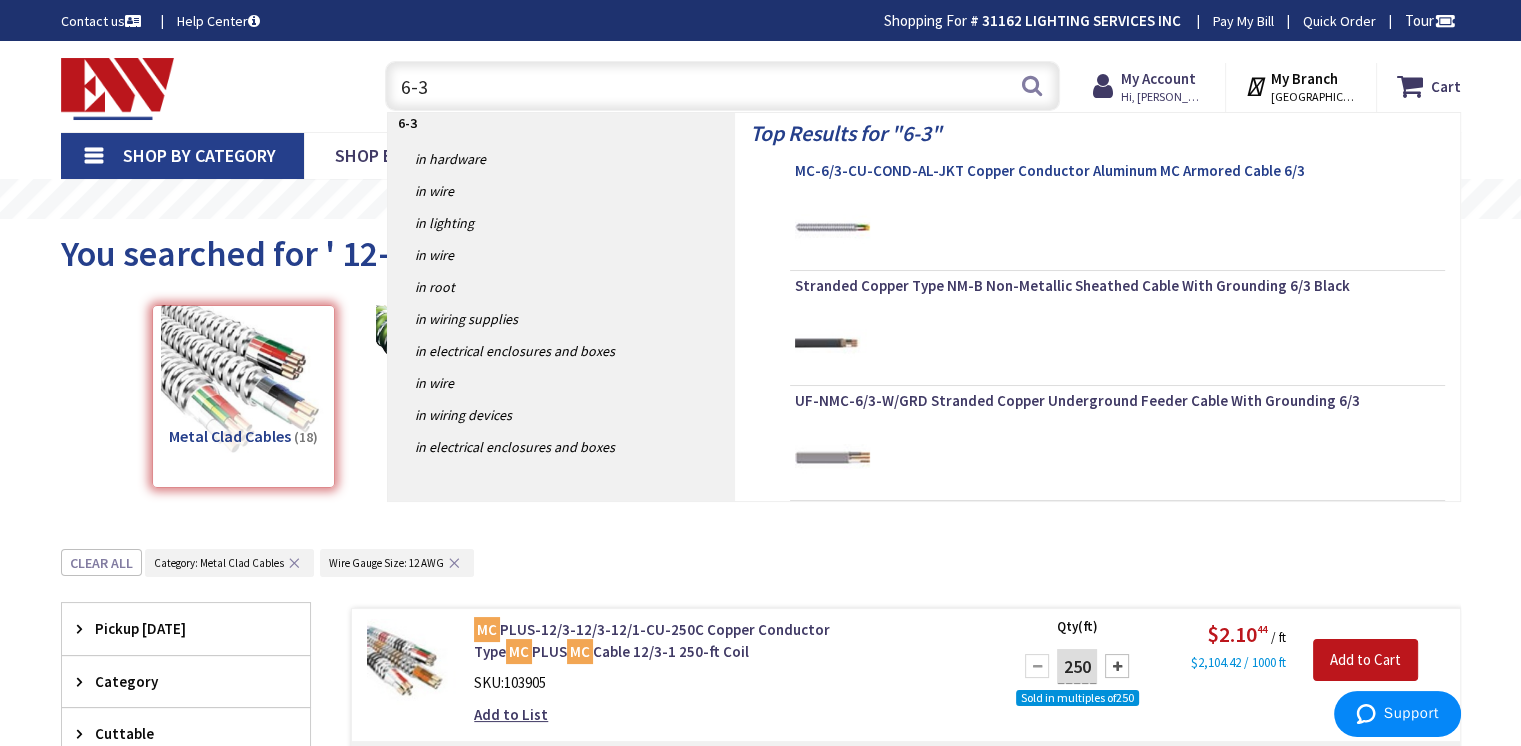 type on "6-3" 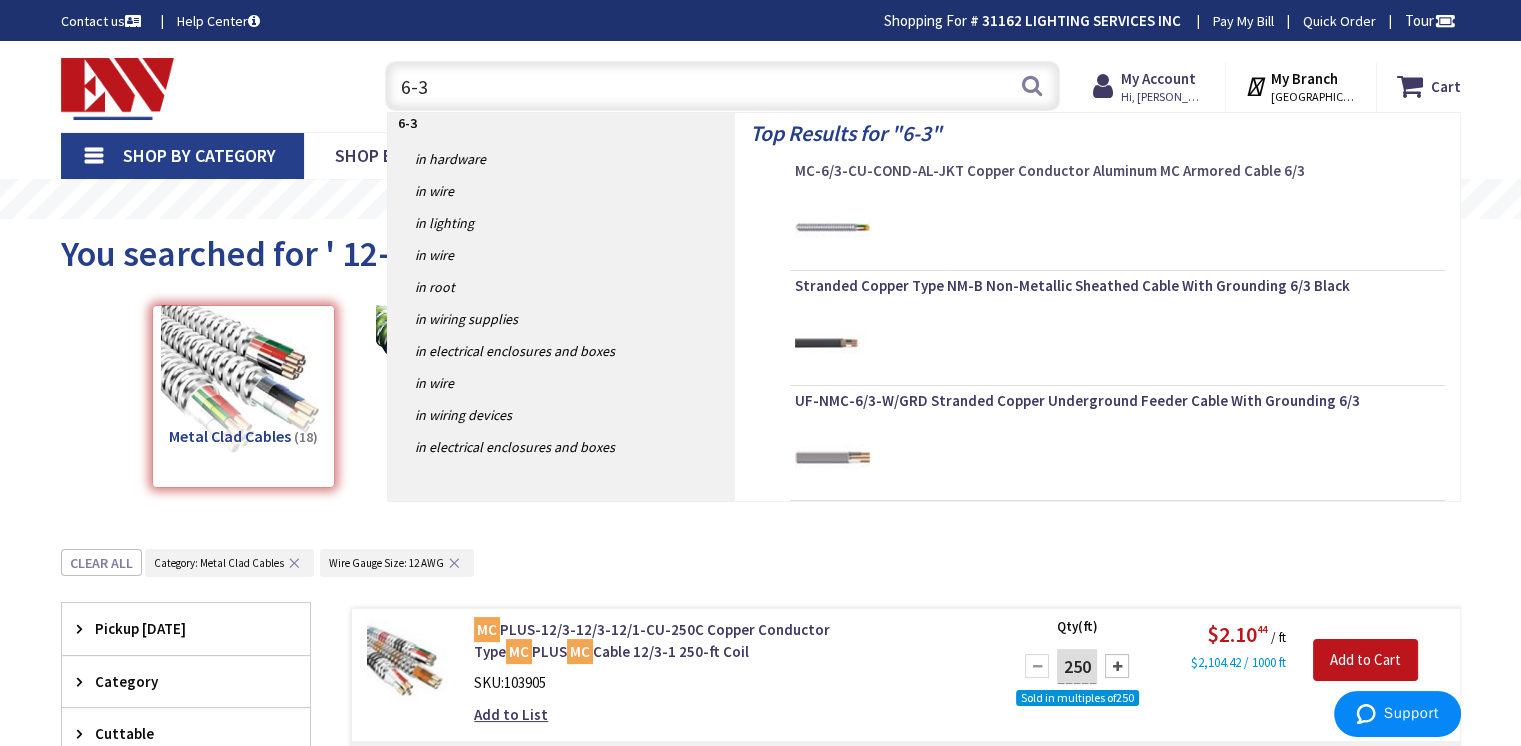 click on "MC-6/3-CU-COND-AL-JKT Copper Conductor Aluminum MC Armored Cable 6/3" at bounding box center (1117, 171) 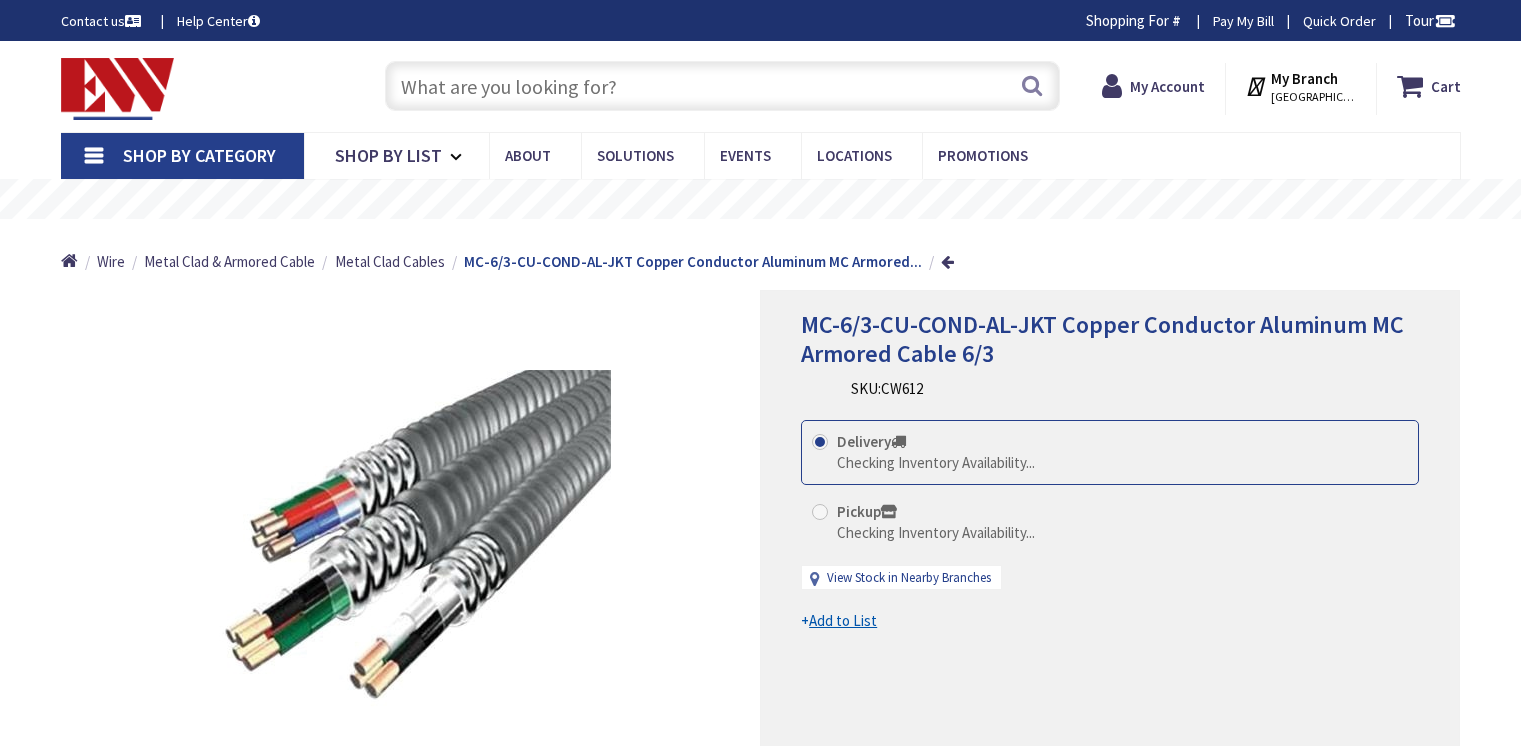 scroll, scrollTop: 0, scrollLeft: 0, axis: both 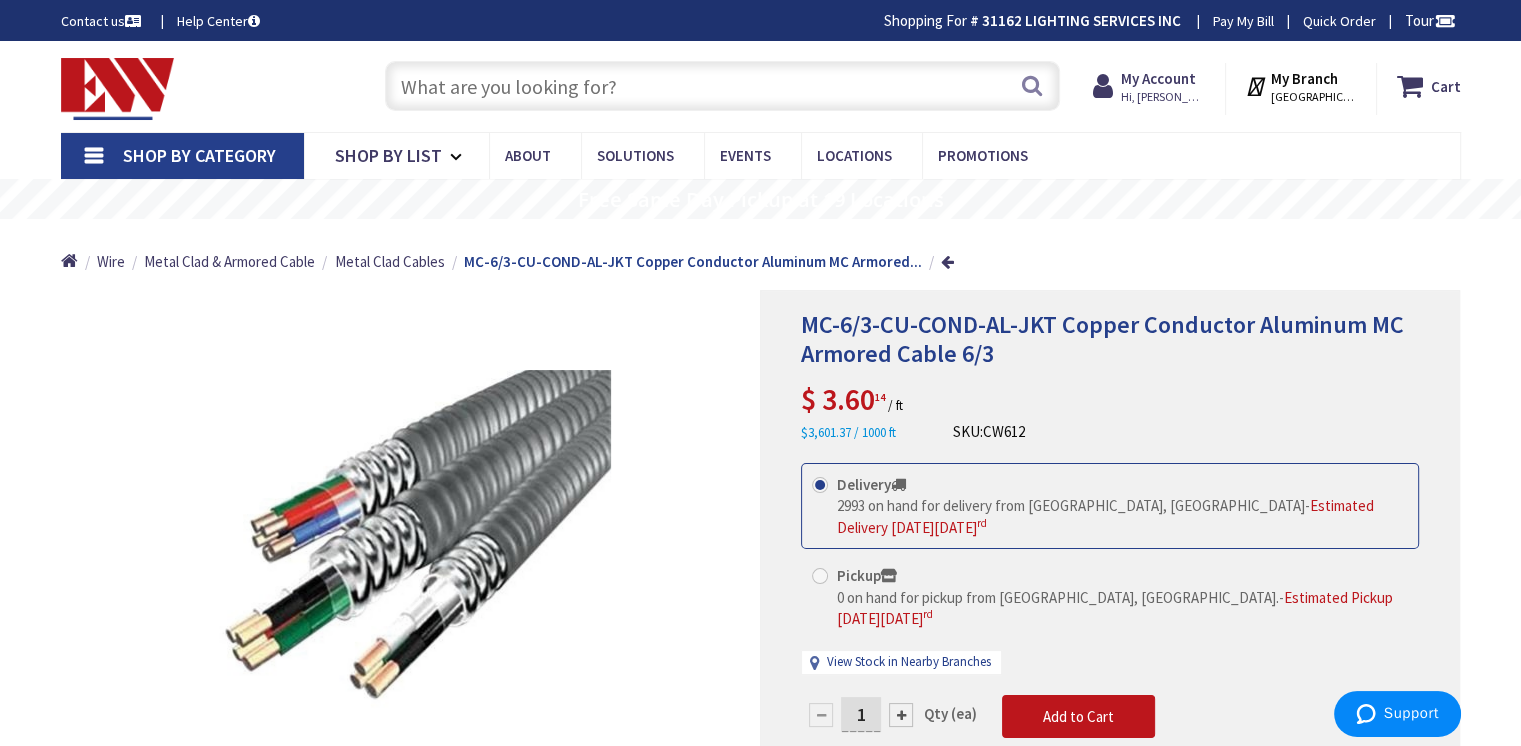 click at bounding box center (722, 86) 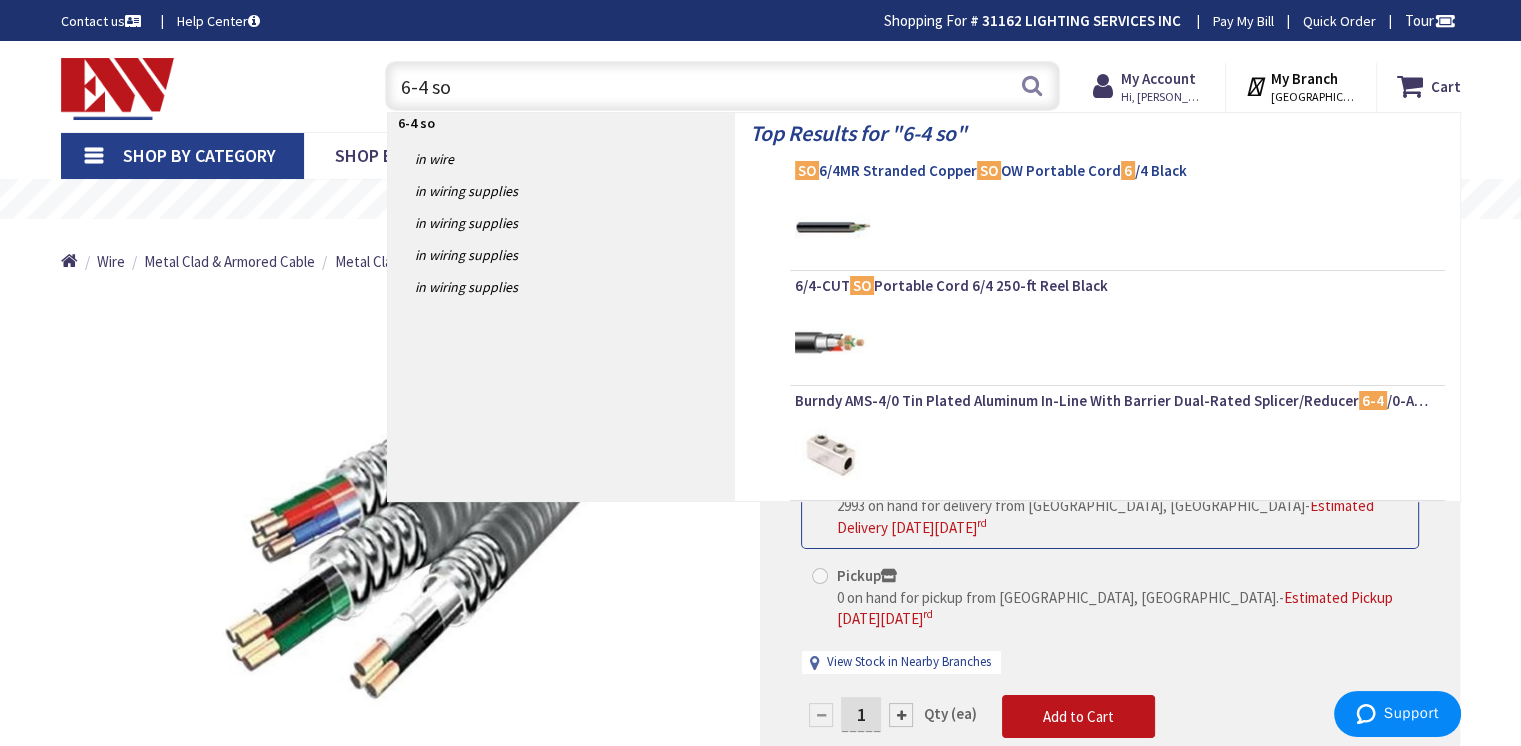 type on "6-4 so" 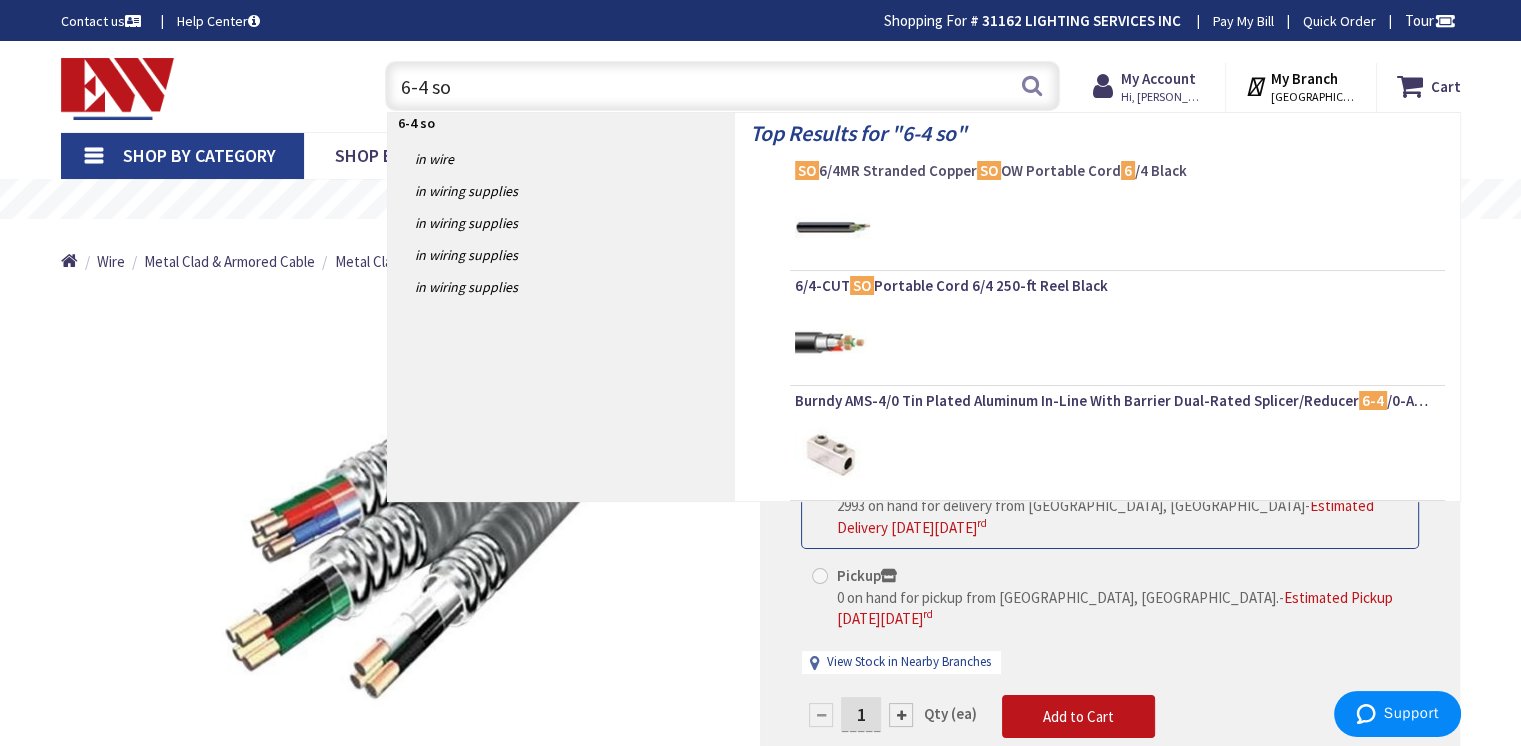 click on "SO 6/4MR Stranded Copper  SO OW Portable Cord  6 /4 Black" at bounding box center (1117, 171) 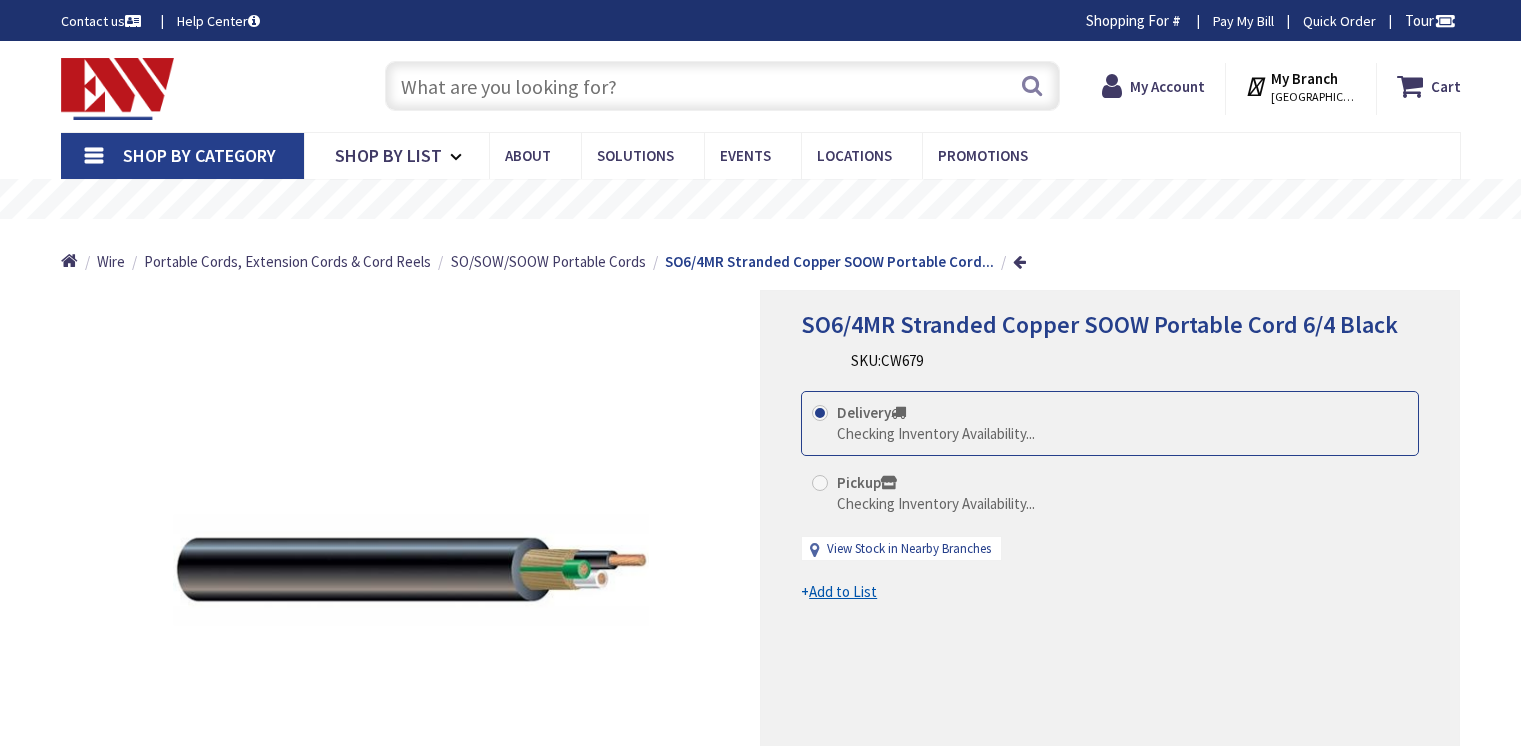 scroll, scrollTop: 0, scrollLeft: 0, axis: both 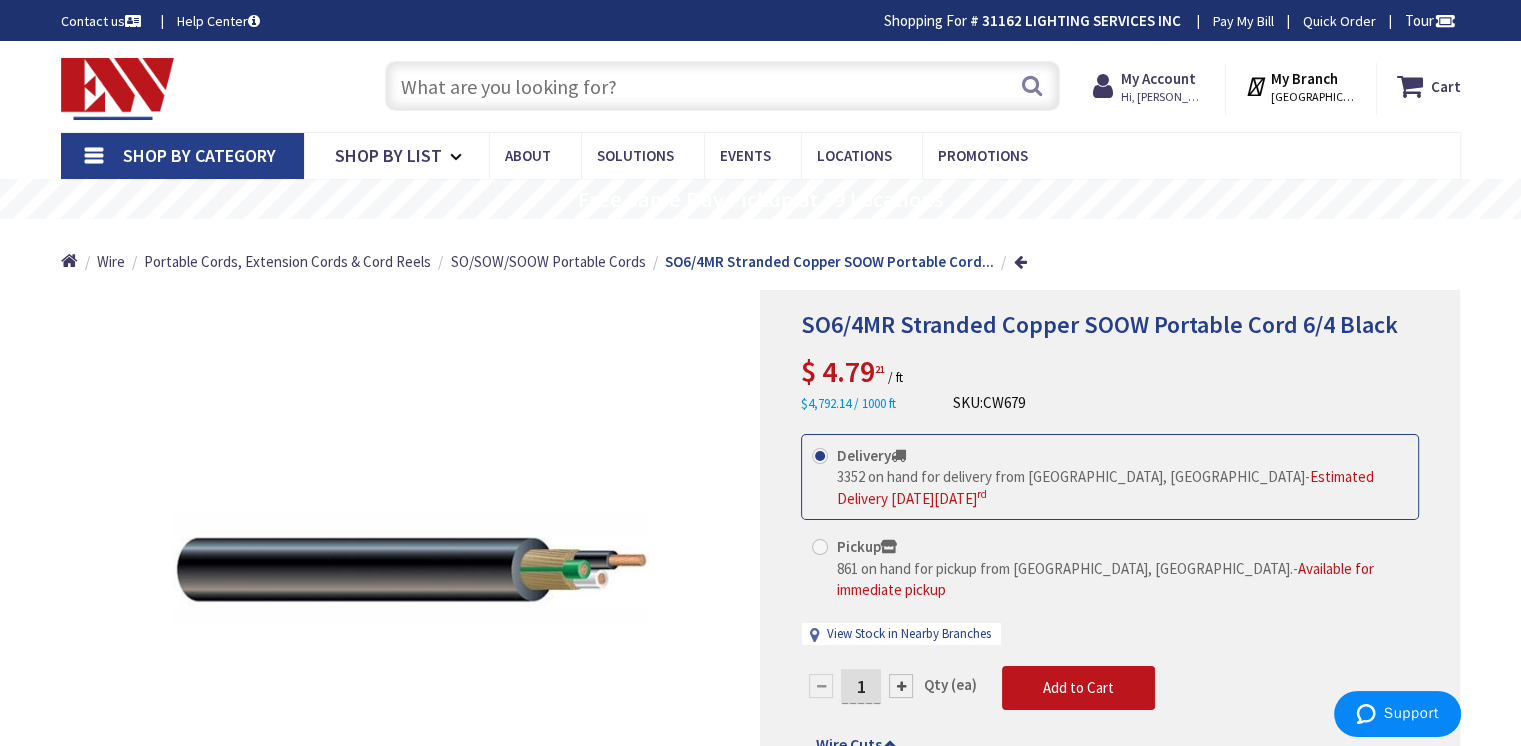 click at bounding box center (722, 86) 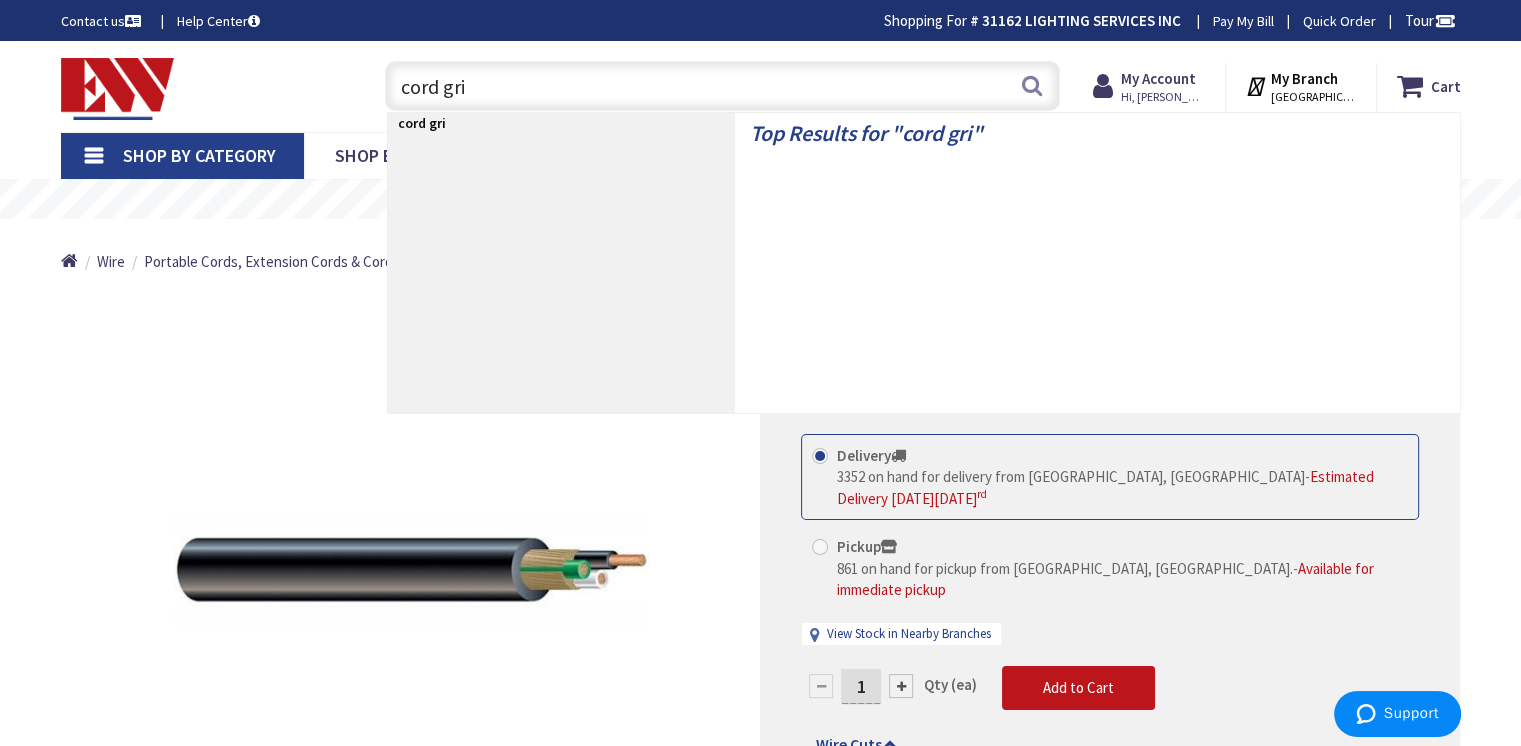 type on "cord grip" 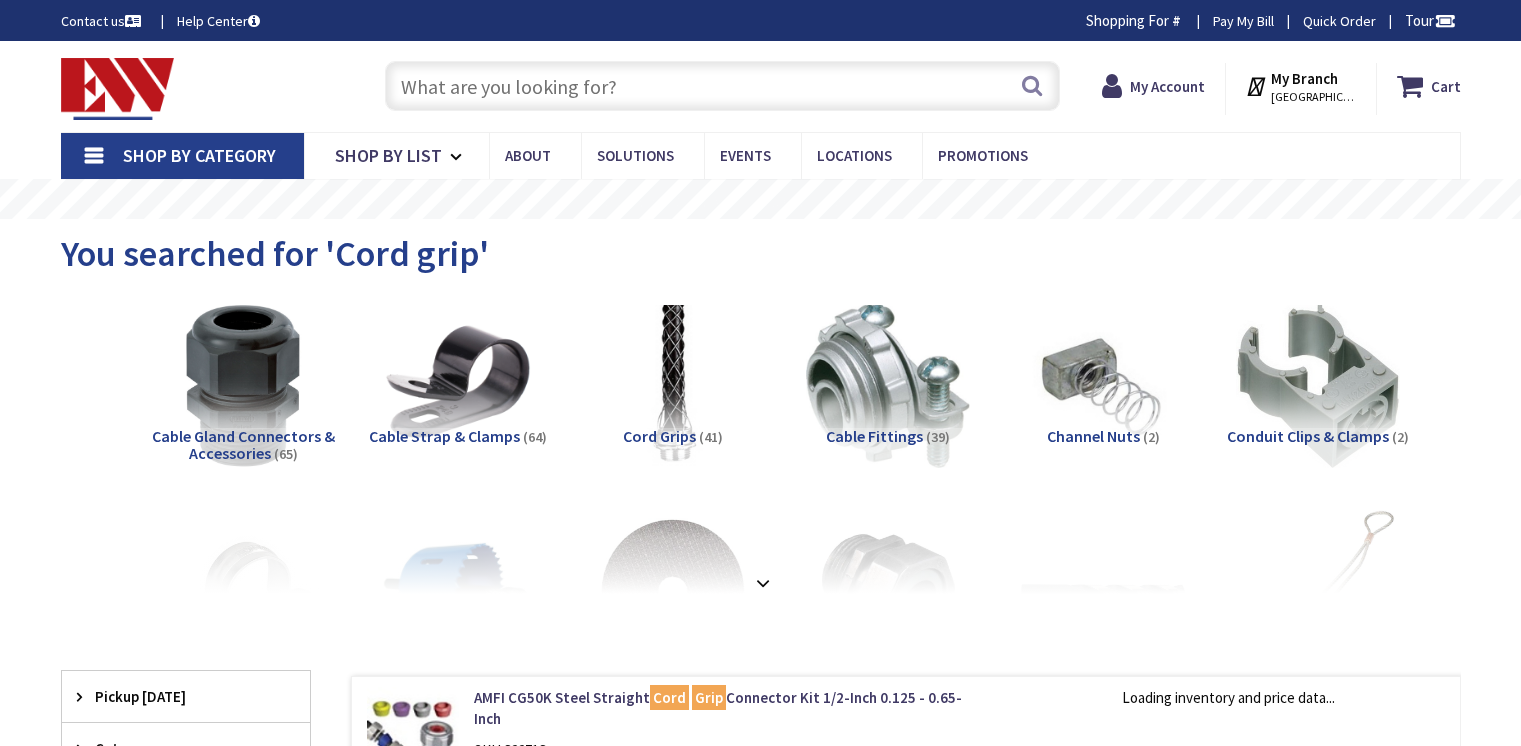 scroll, scrollTop: 0, scrollLeft: 0, axis: both 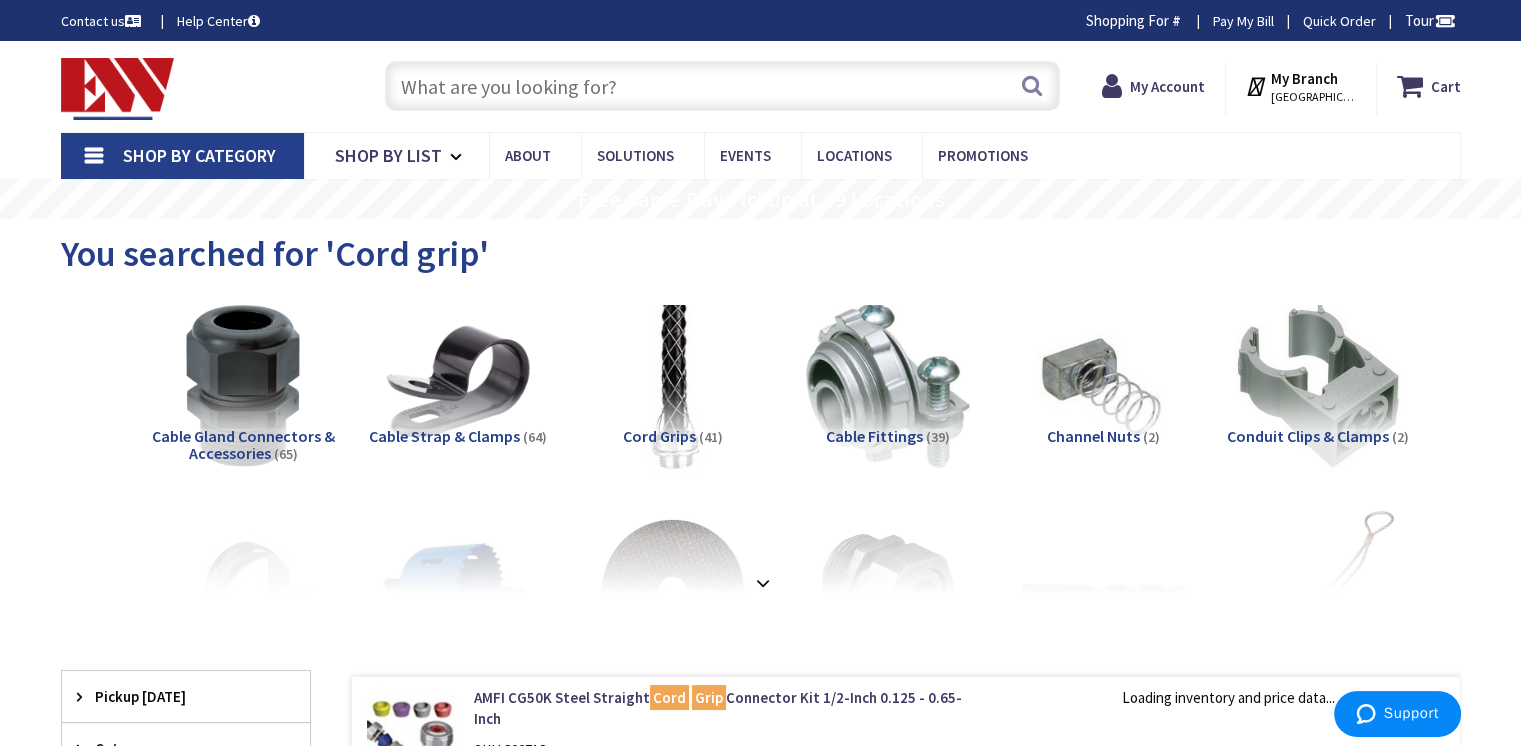 click at bounding box center [672, 385] 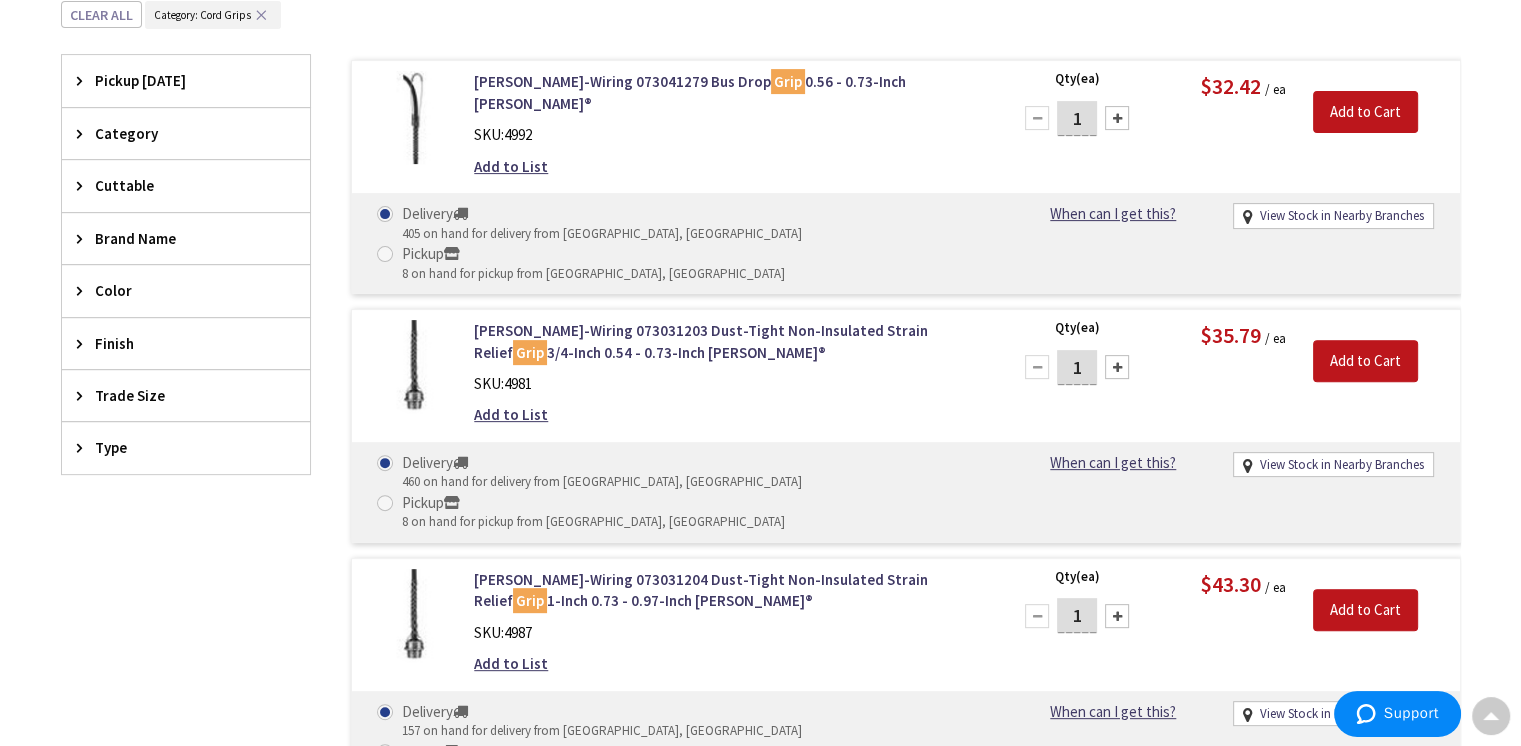 scroll, scrollTop: 0, scrollLeft: 0, axis: both 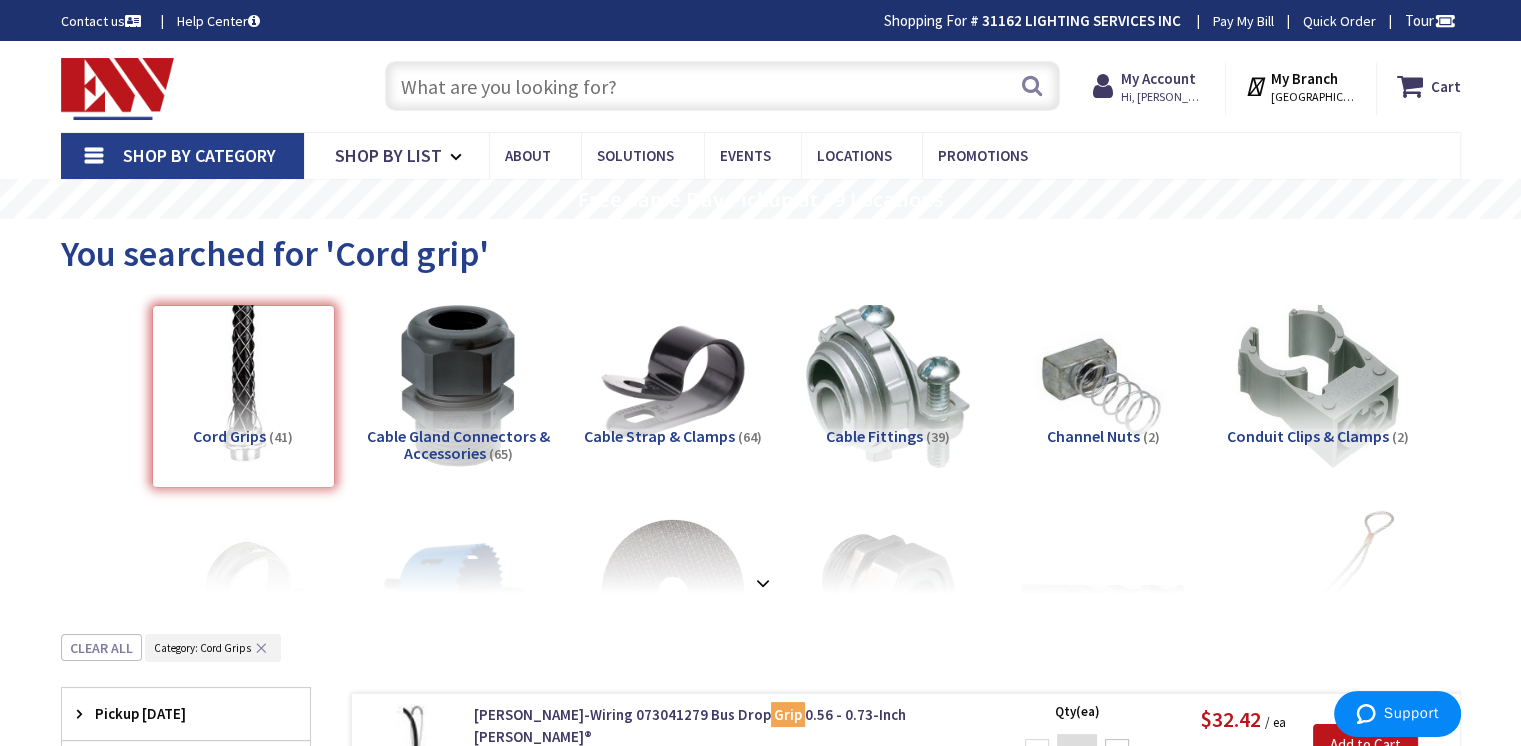 click on "Cable Gland Connectors & Accessories" at bounding box center (458, 445) 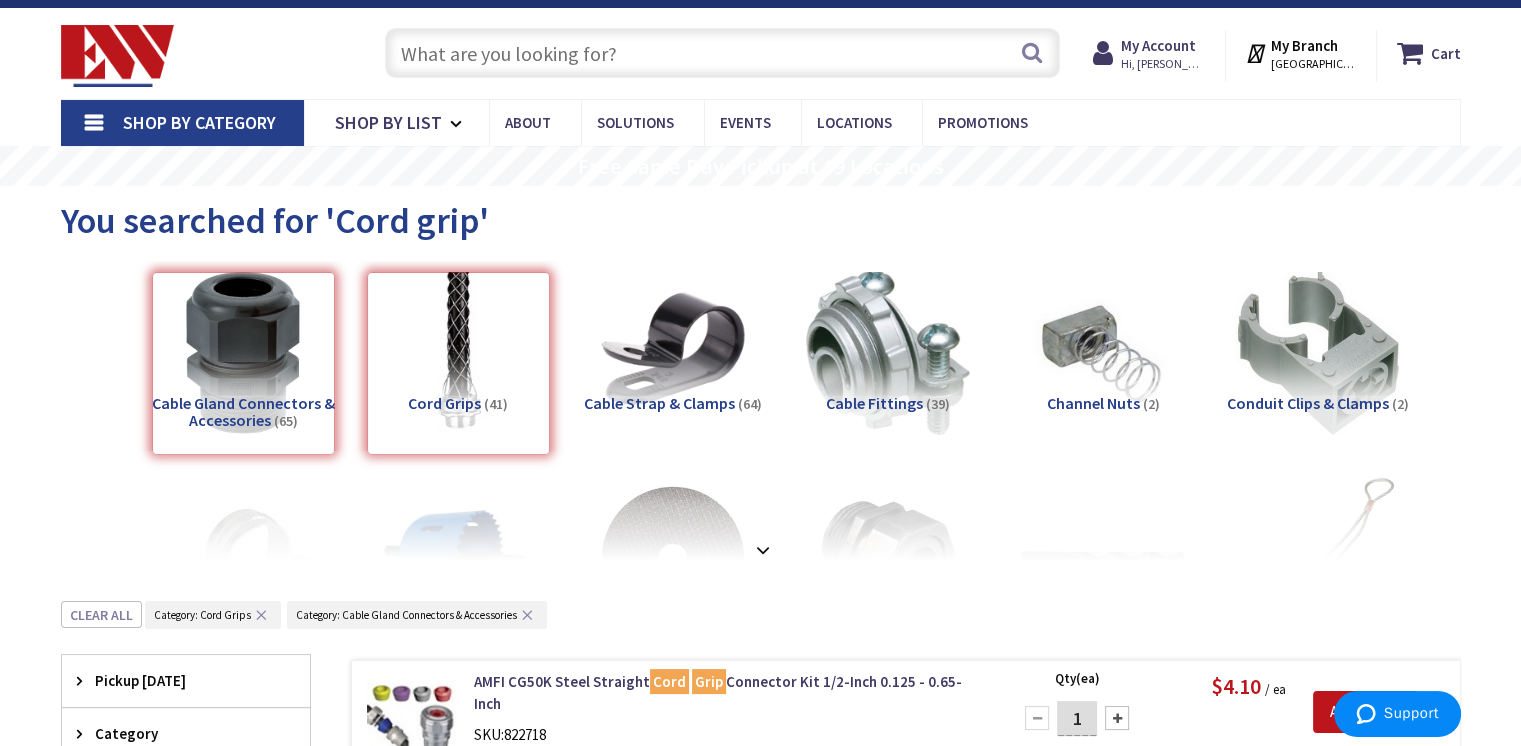 scroll, scrollTop: 0, scrollLeft: 0, axis: both 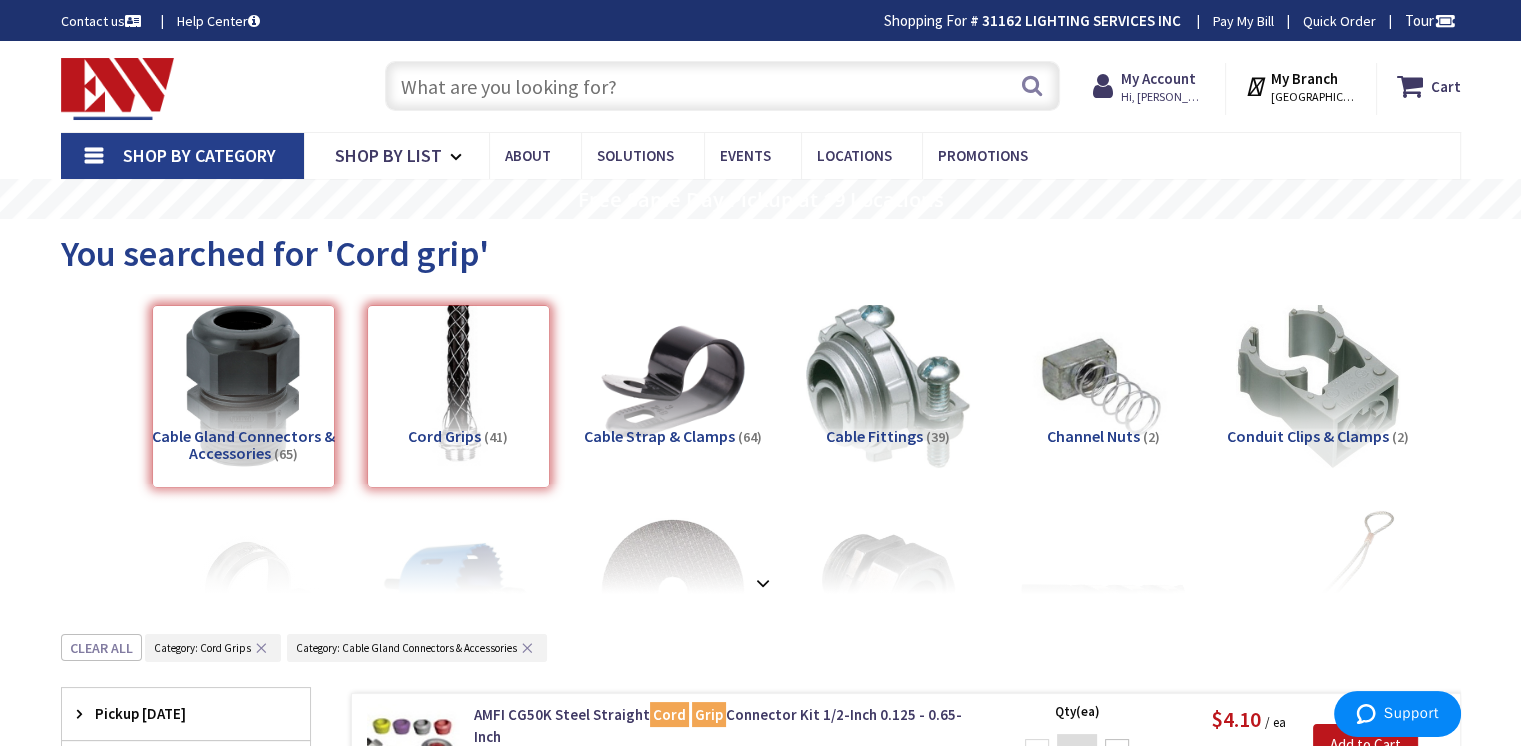 click at bounding box center [722, 86] 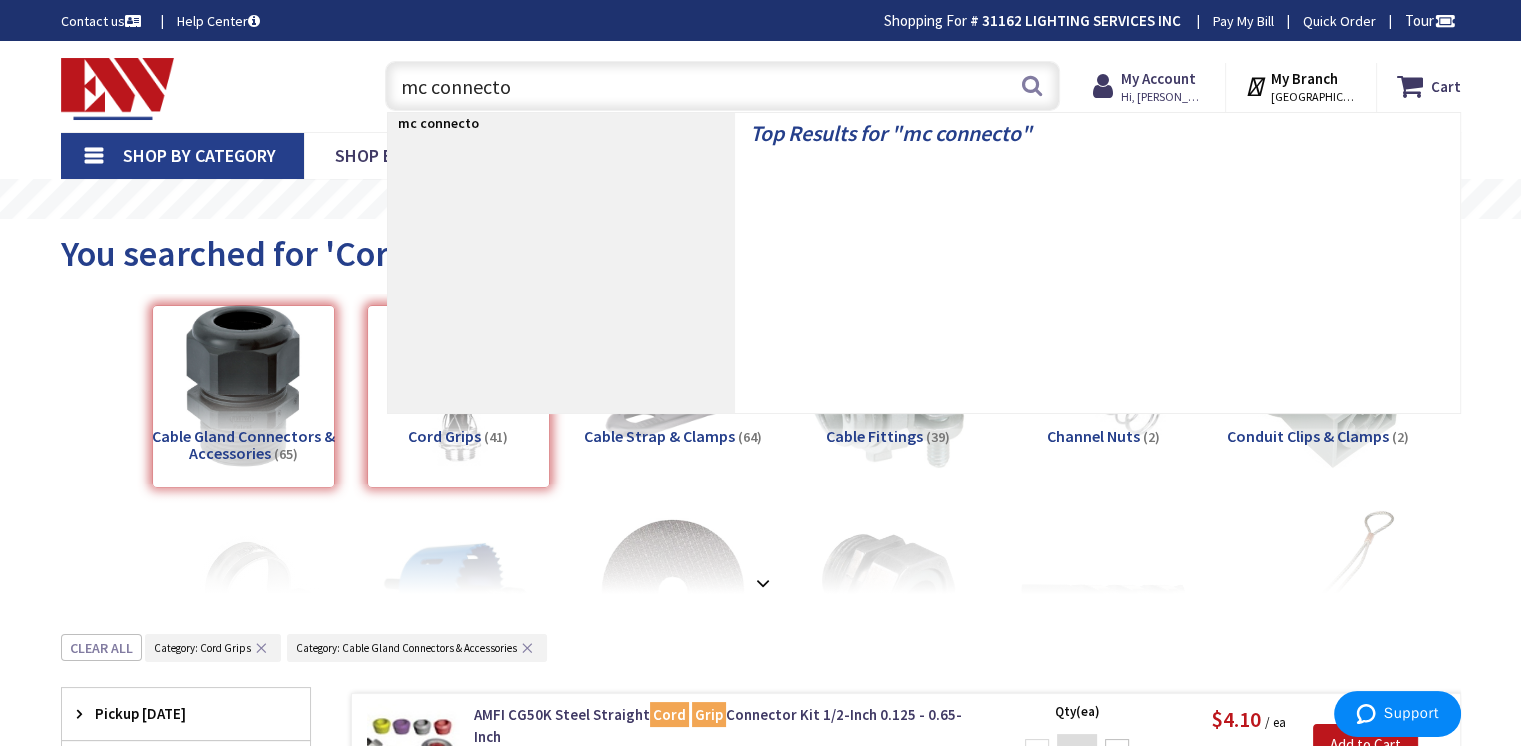 type on "mc connector" 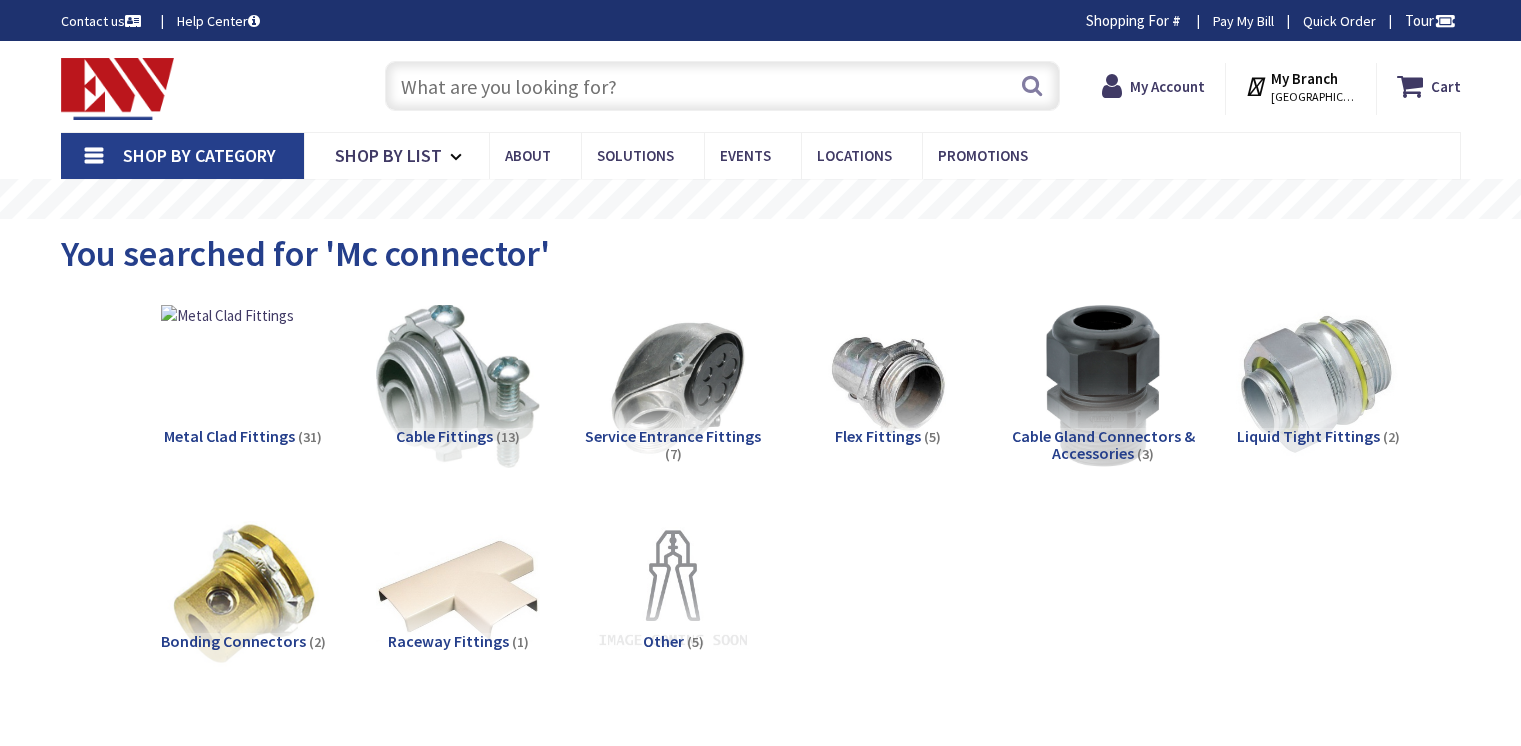 scroll, scrollTop: 0, scrollLeft: 0, axis: both 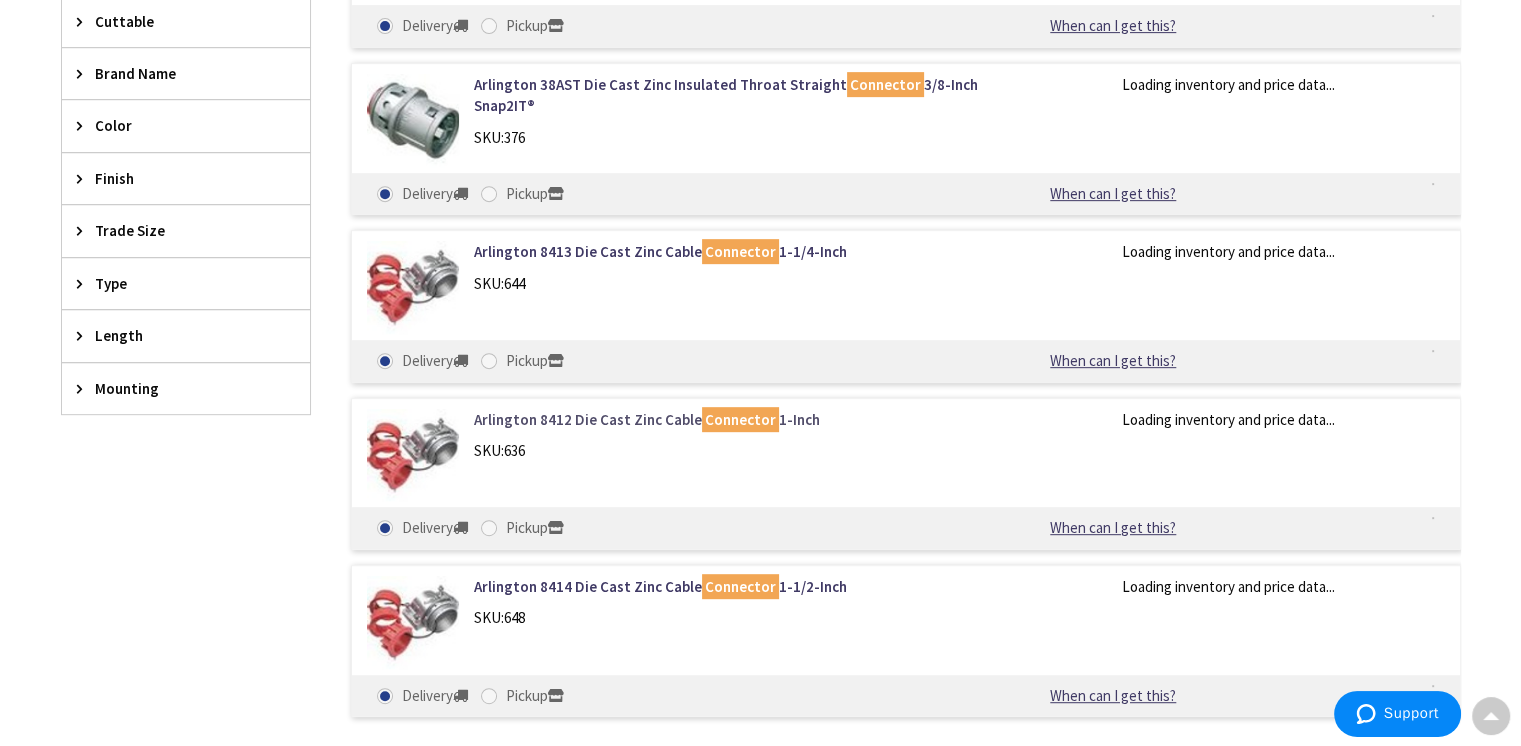 click on "Arlington 8412 Die Cast Zinc Cable  Connector  1-Inch" at bounding box center [728, 419] 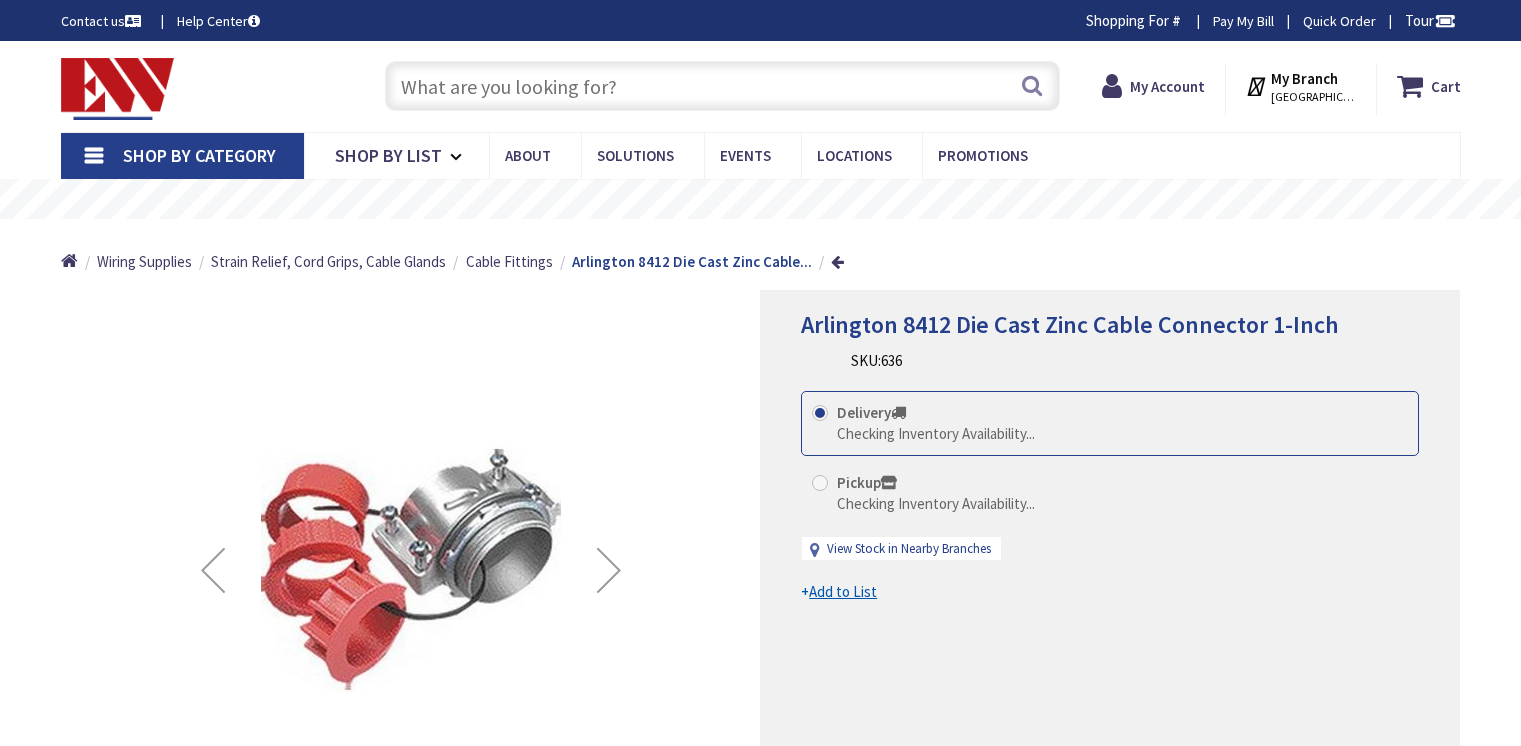 scroll, scrollTop: 0, scrollLeft: 0, axis: both 